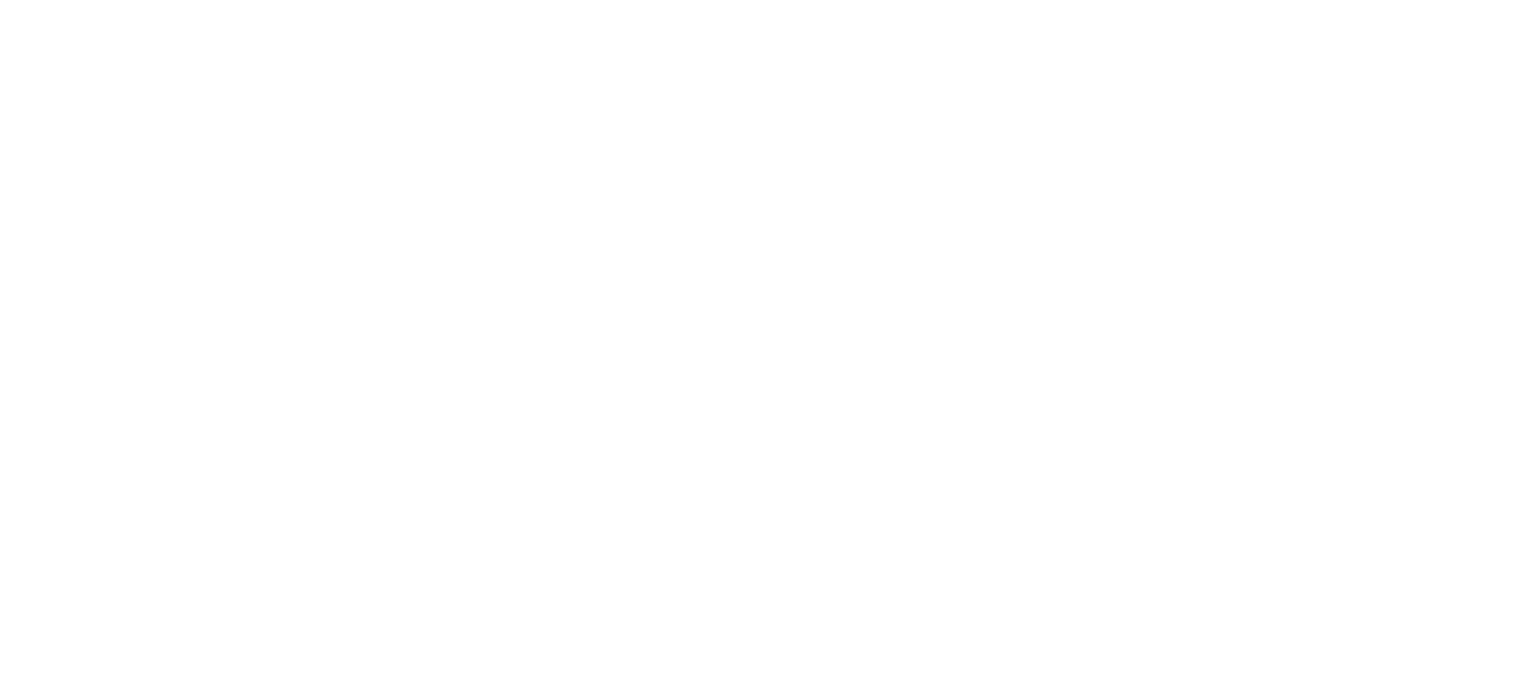 scroll, scrollTop: 0, scrollLeft: 0, axis: both 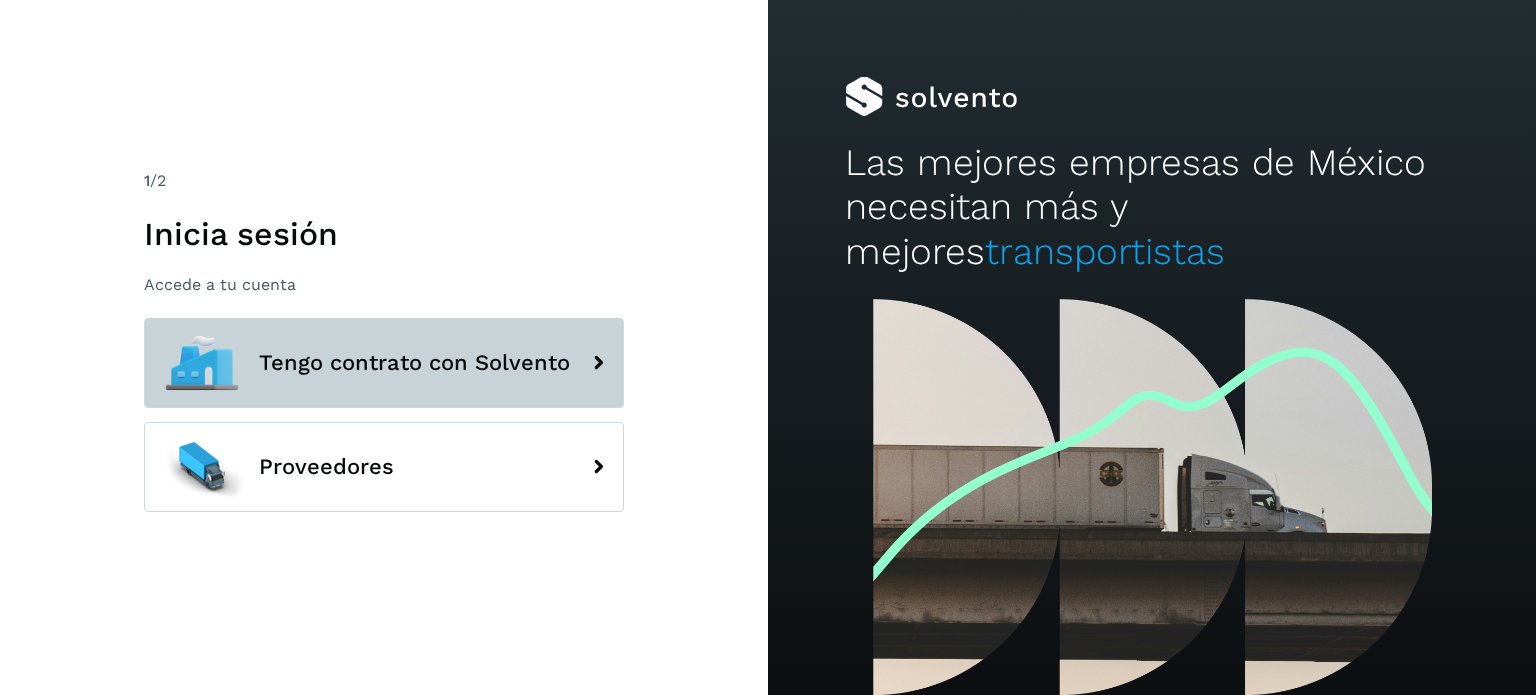 click on "Tengo contrato con Solvento" 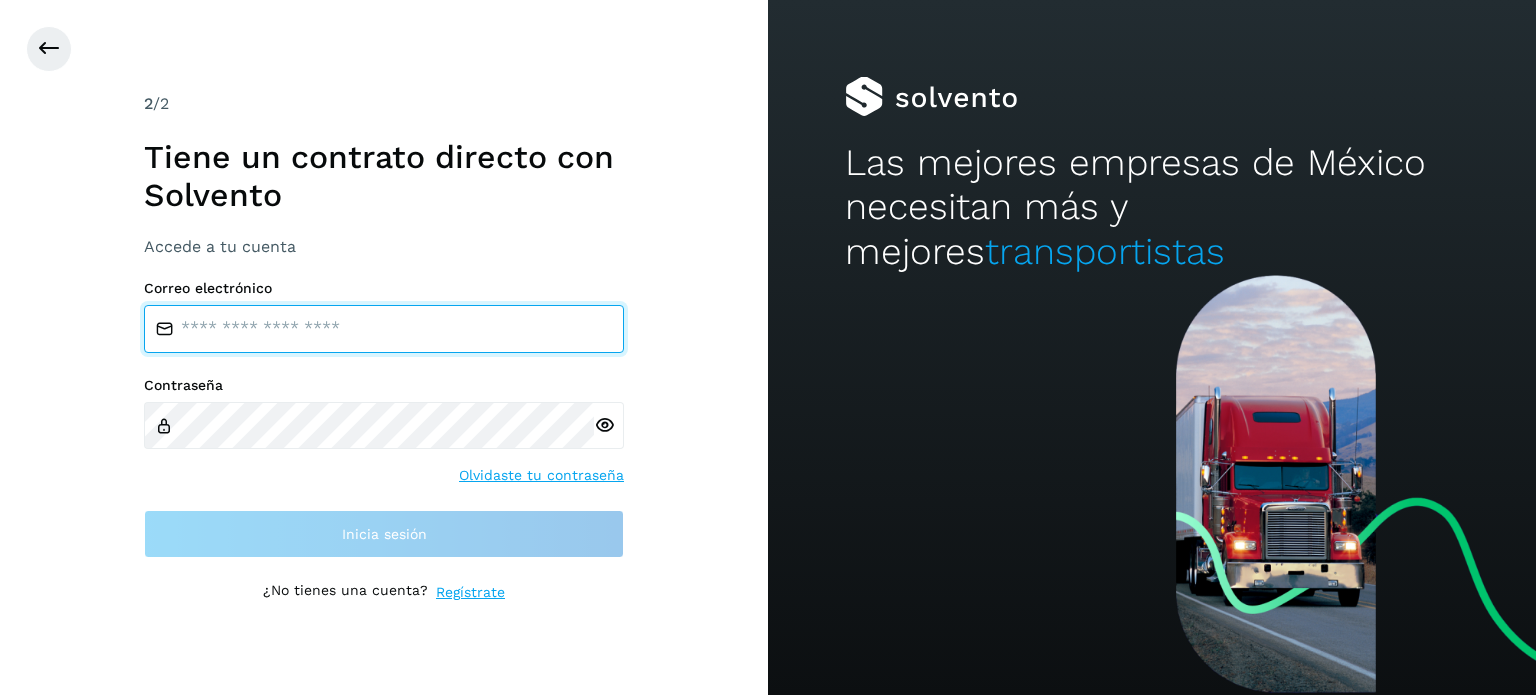 click at bounding box center (384, 329) 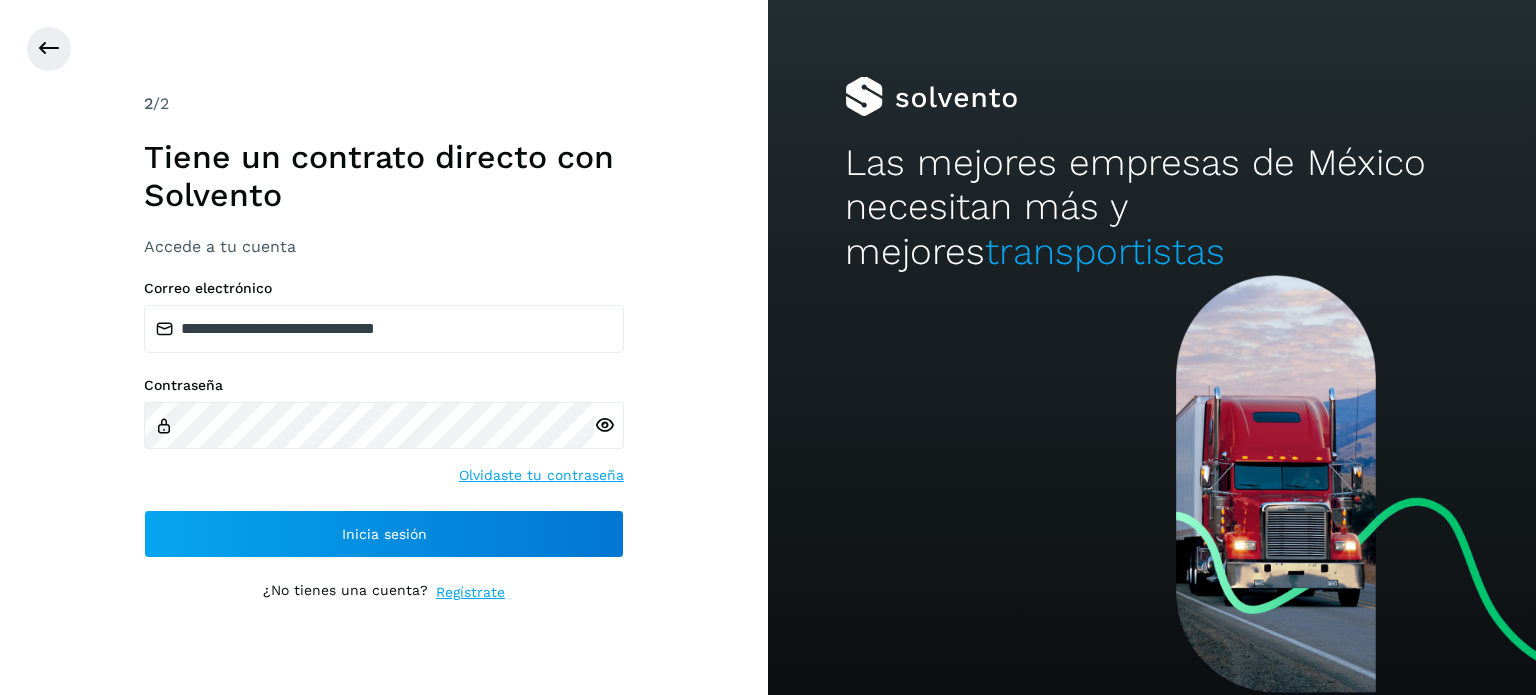 click at bounding box center [604, 425] 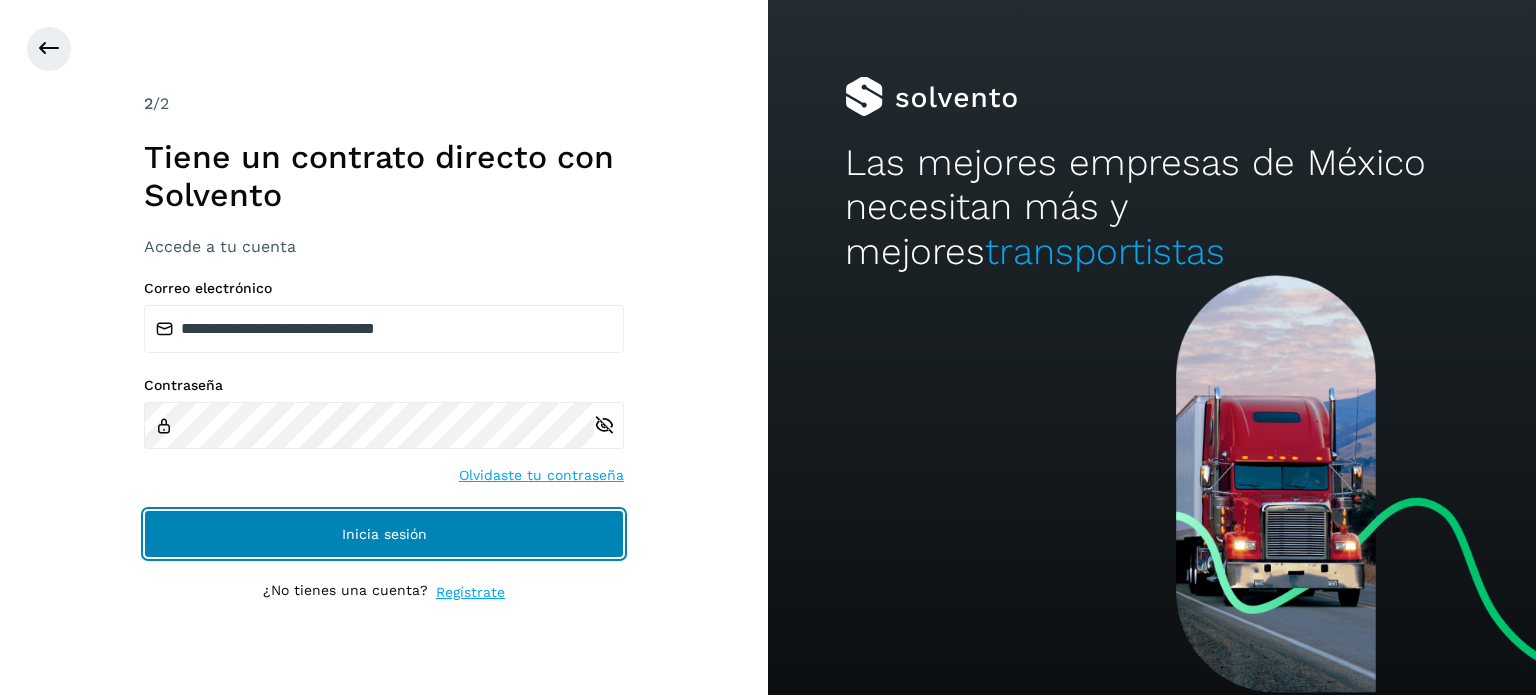 click on "Inicia sesión" at bounding box center [384, 534] 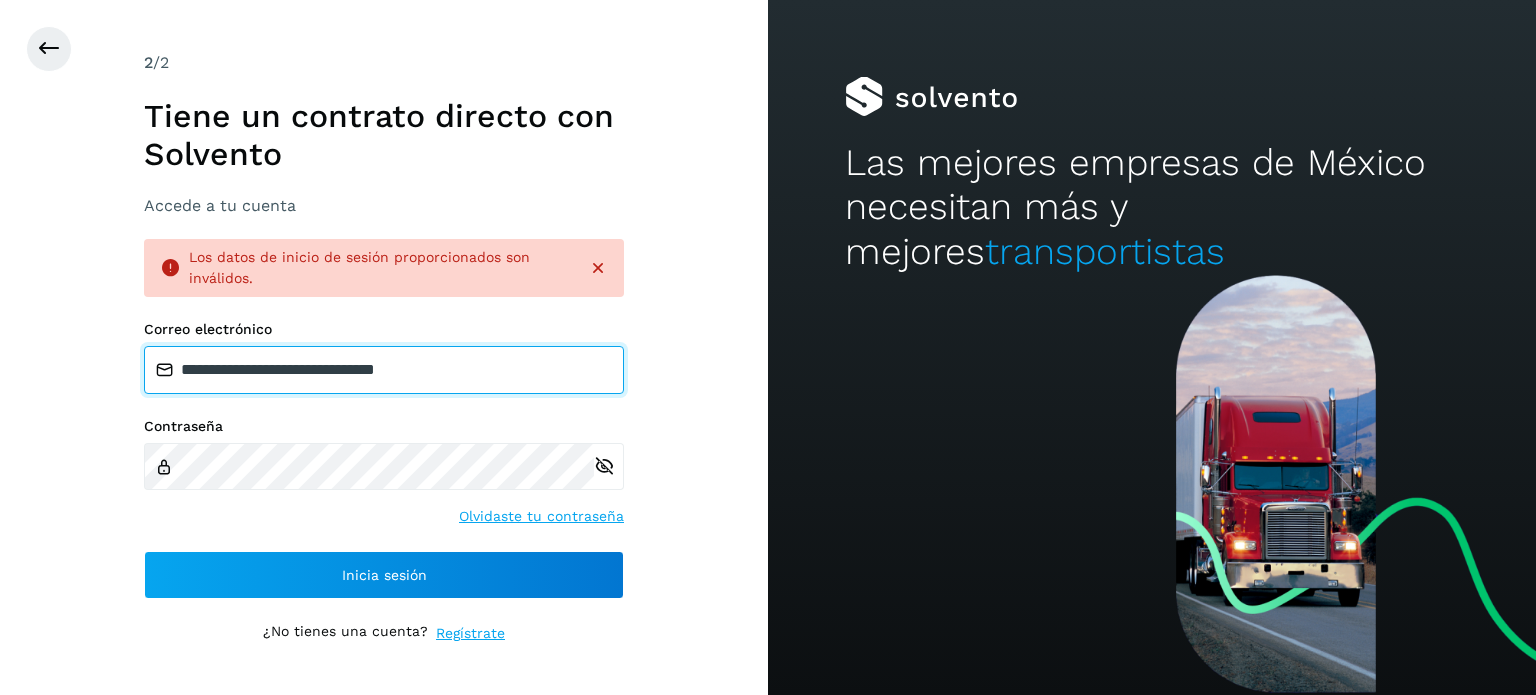 click on "**********" at bounding box center [384, 370] 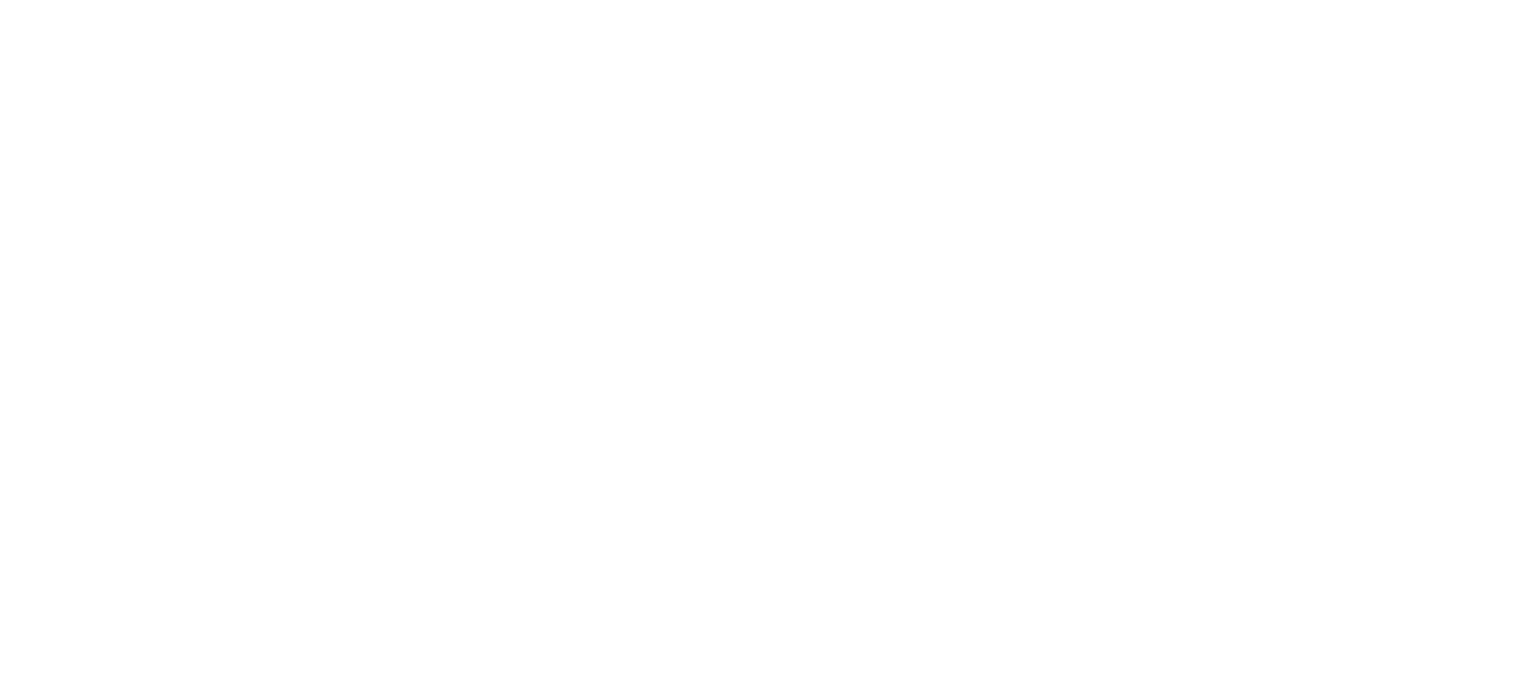 scroll, scrollTop: 0, scrollLeft: 0, axis: both 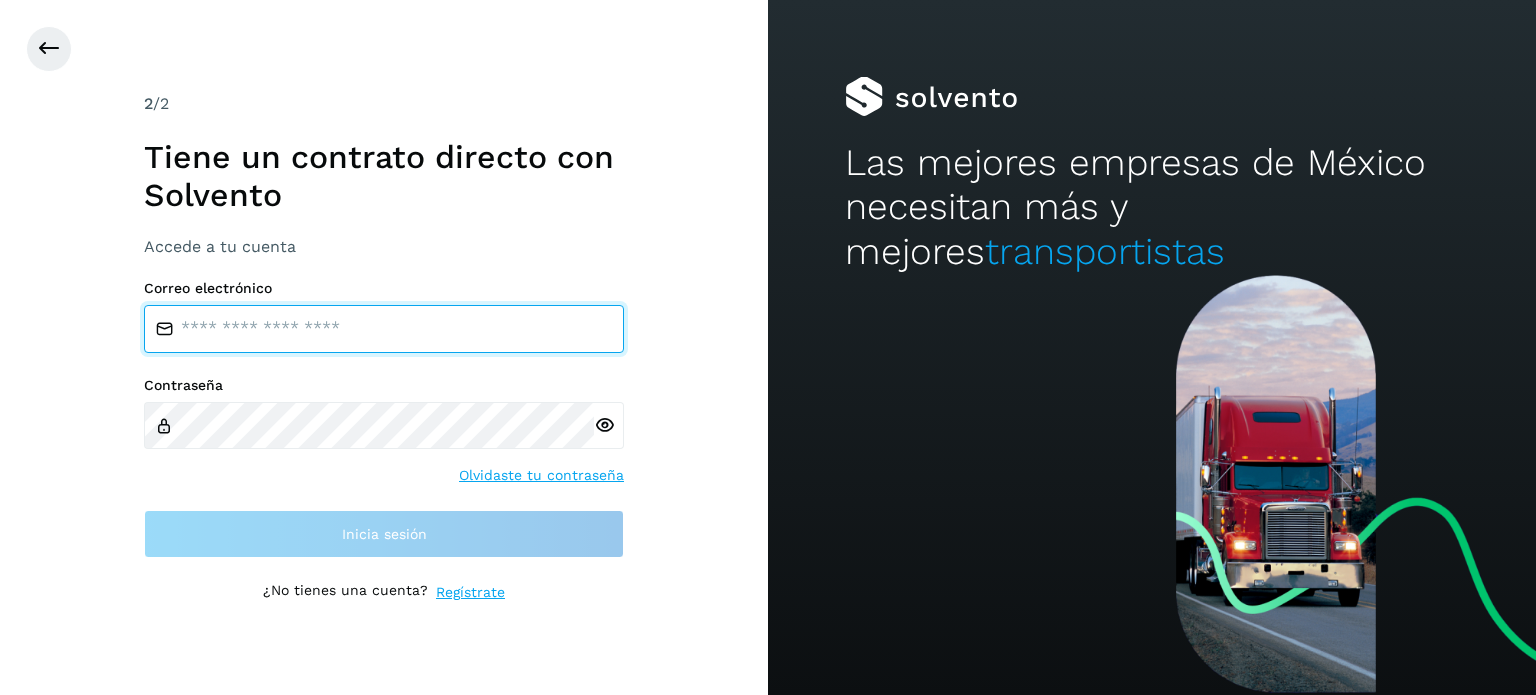 click at bounding box center [384, 329] 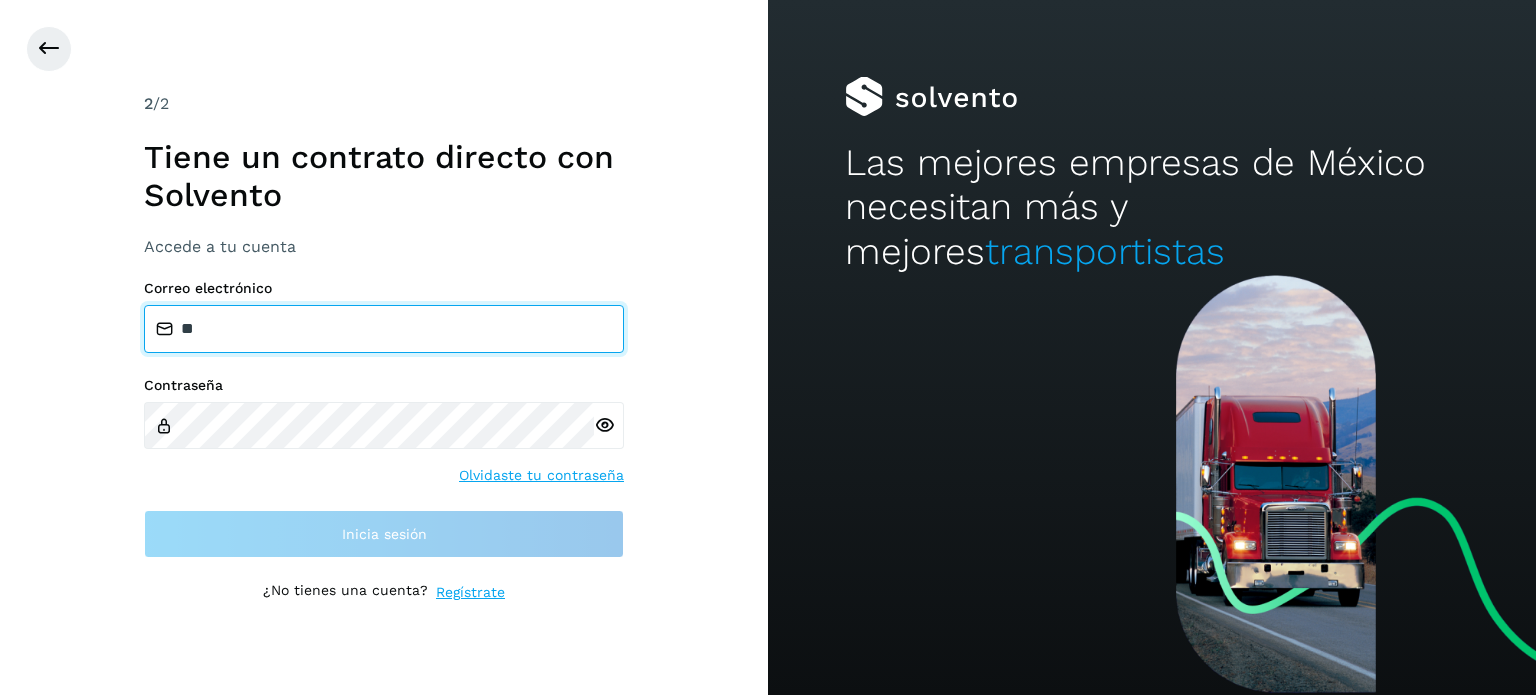 type on "*" 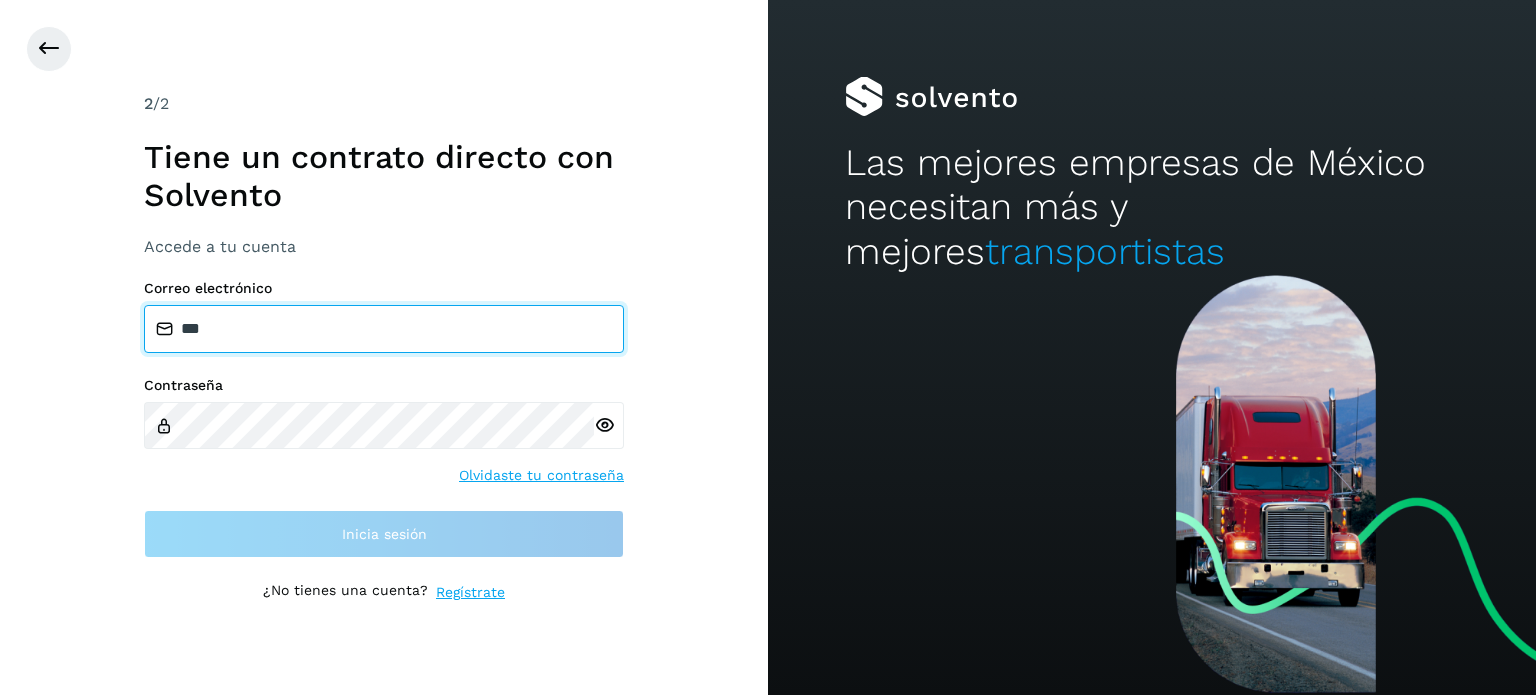 type on "**********" 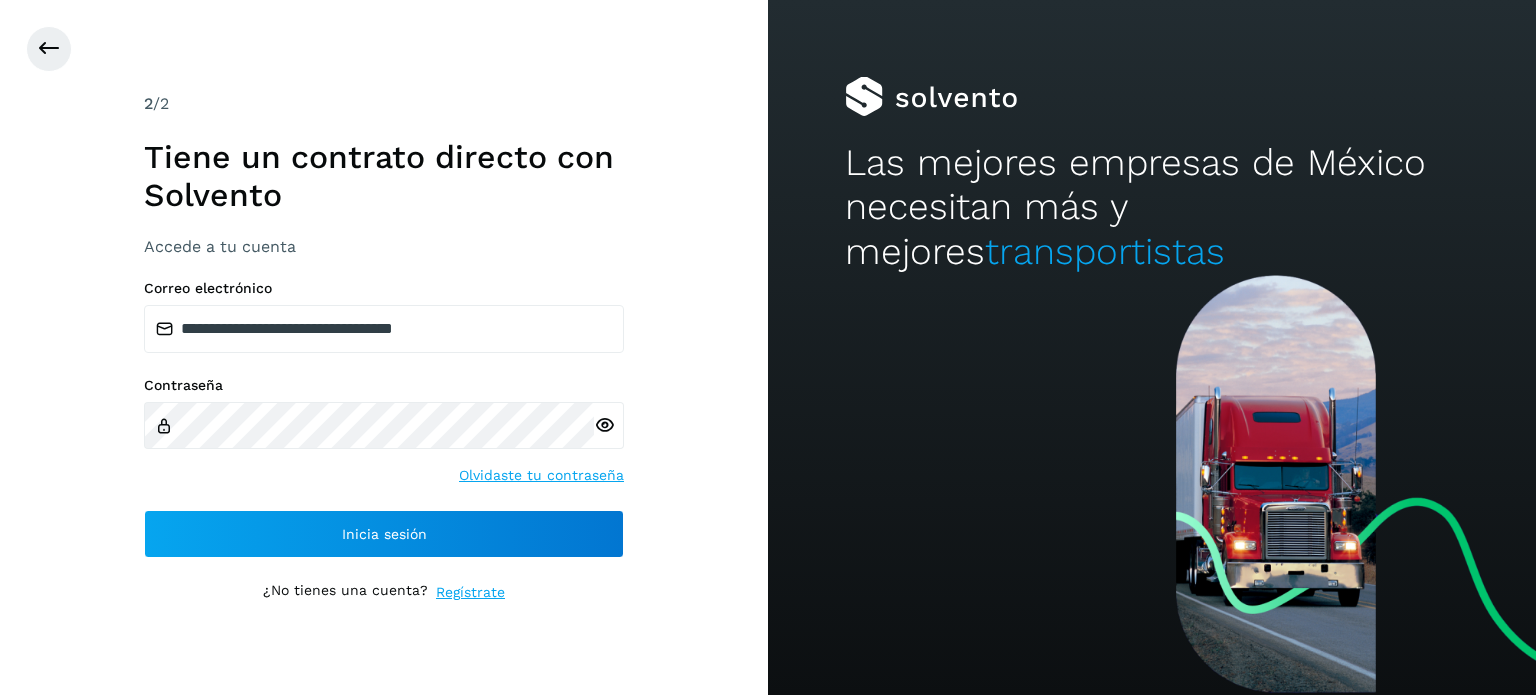 click at bounding box center (604, 425) 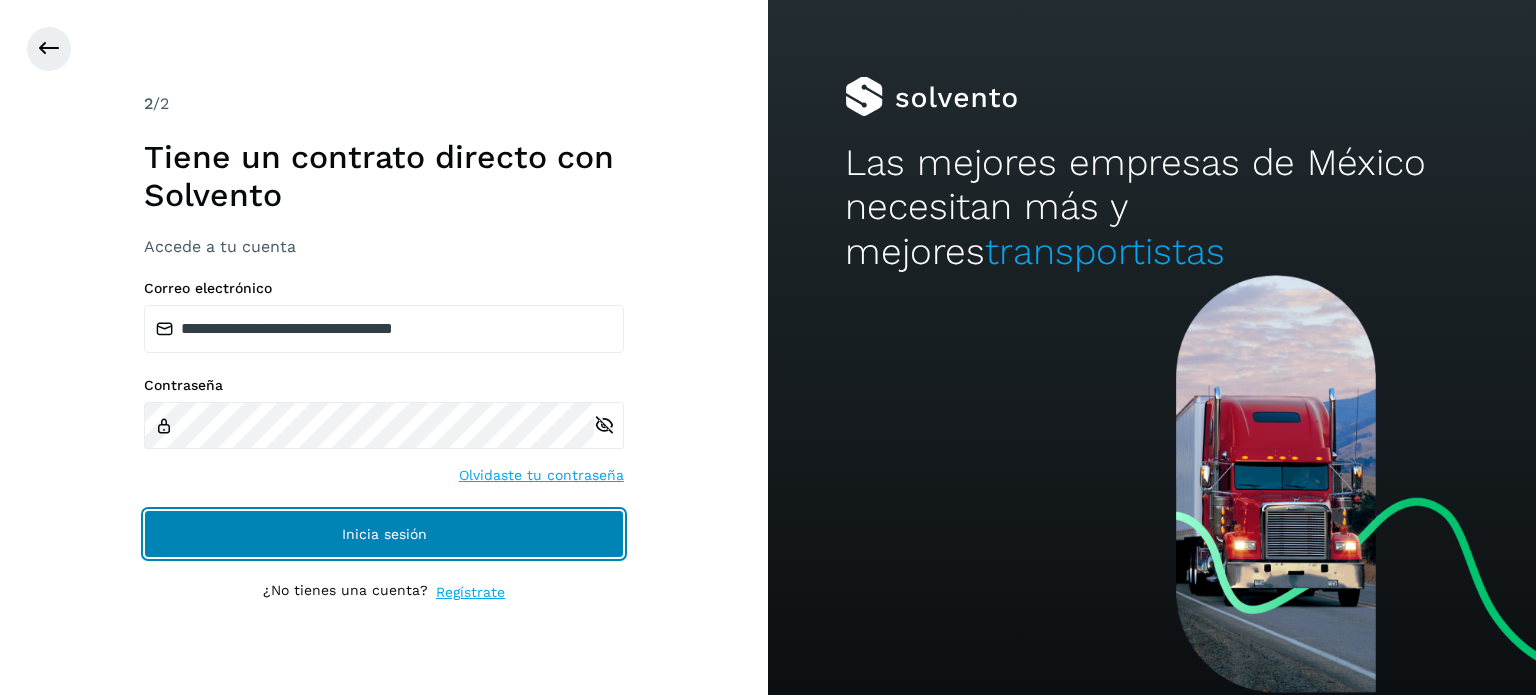 click on "Inicia sesión" 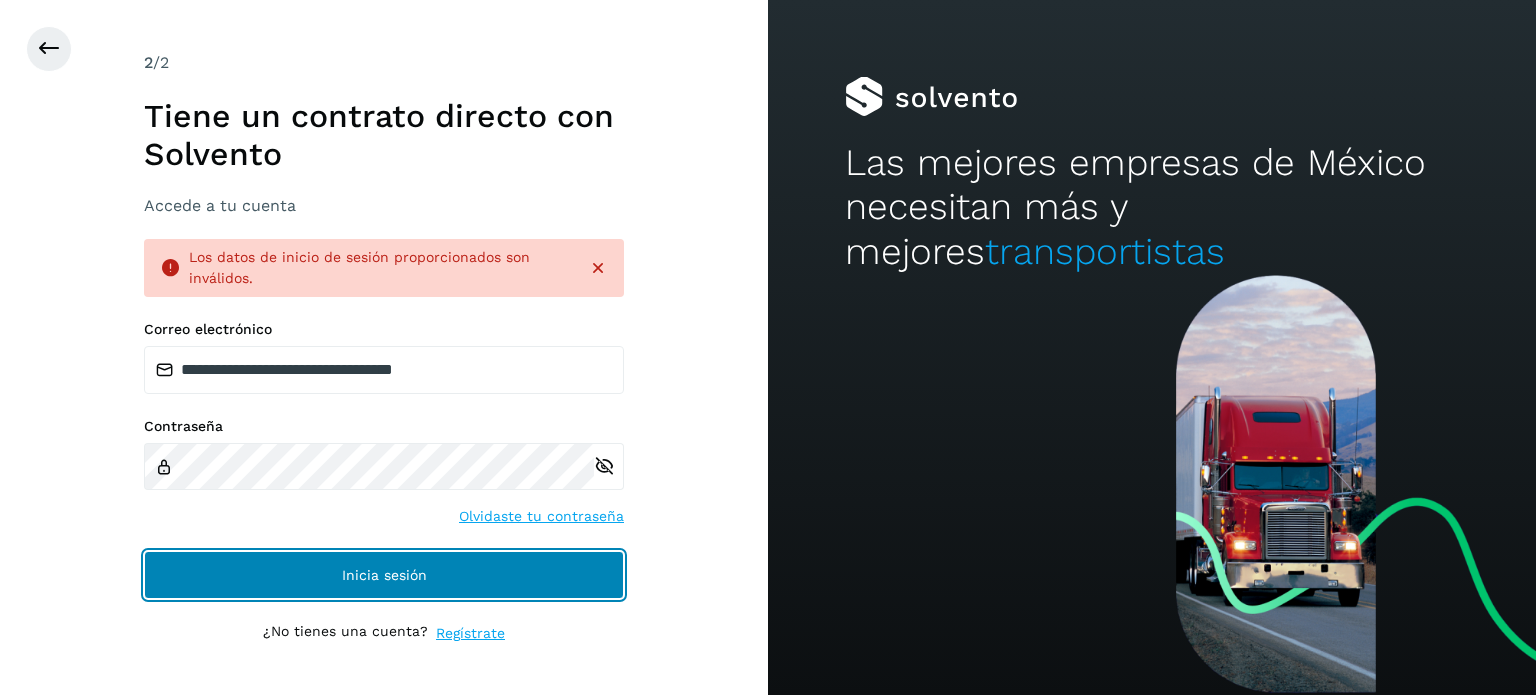 click on "Inicia sesión" 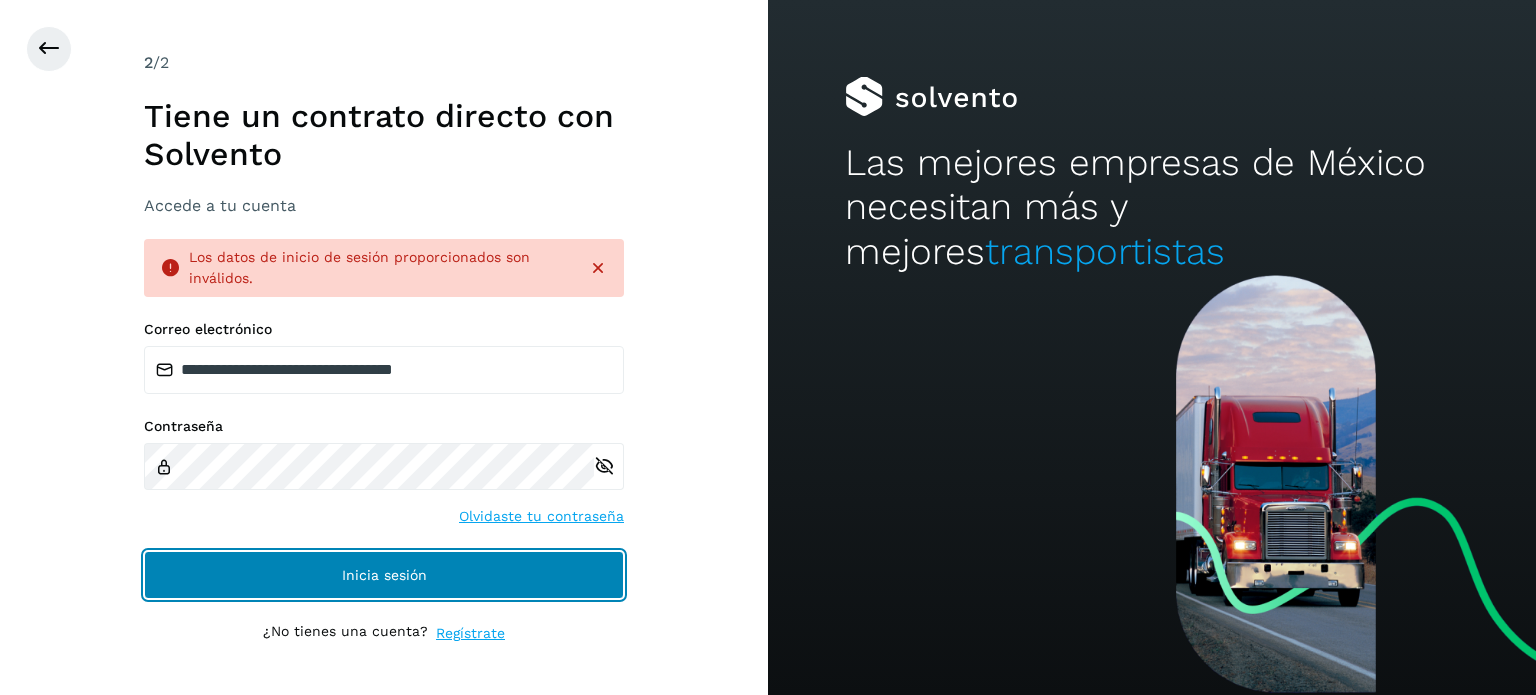 click on "Inicia sesión" at bounding box center (384, 575) 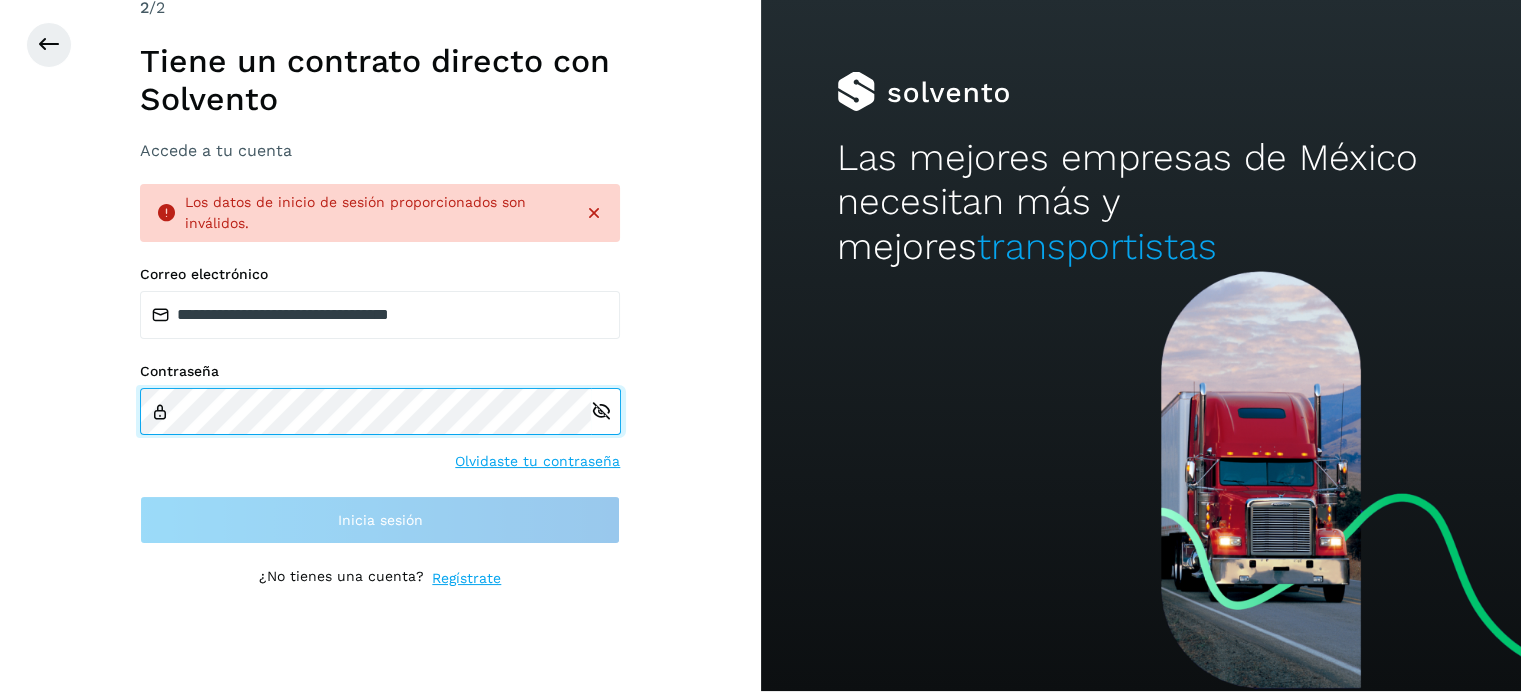 scroll, scrollTop: 5, scrollLeft: 0, axis: vertical 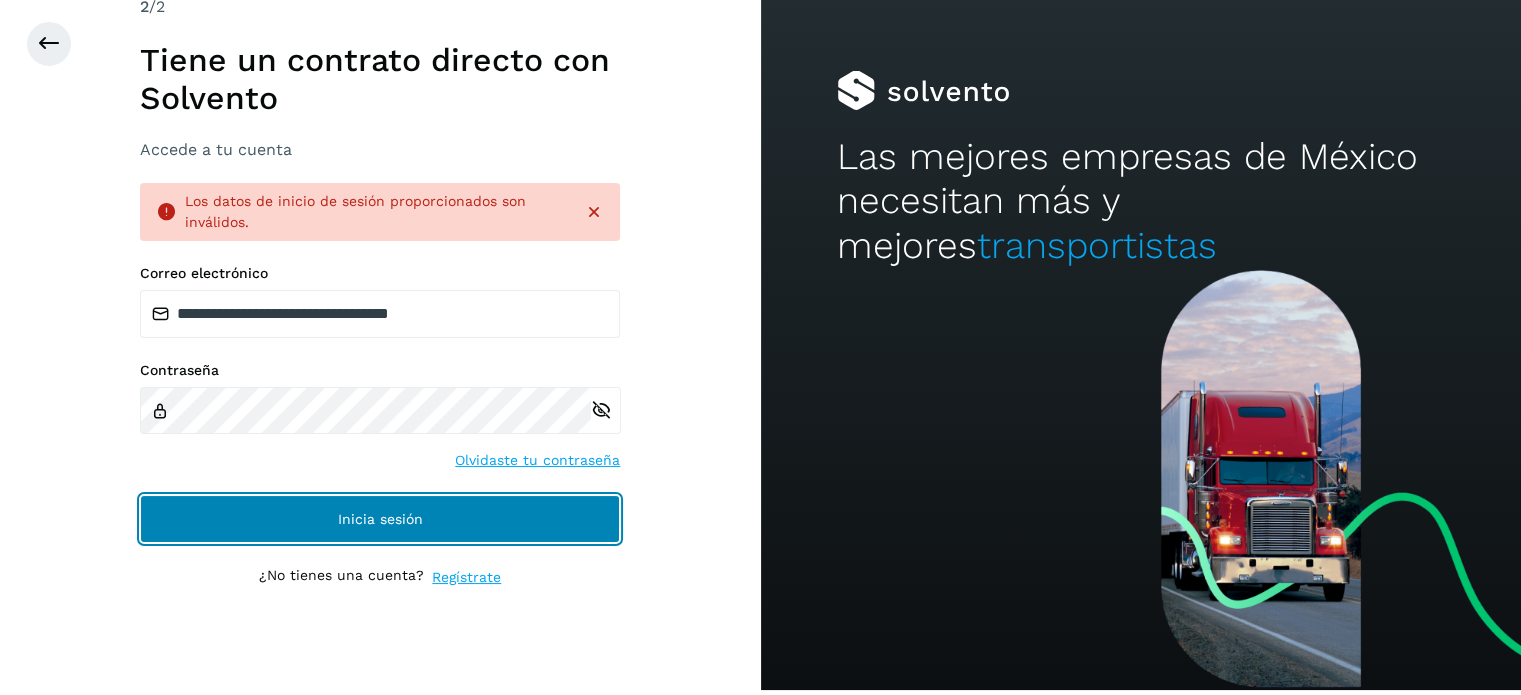 click on "Inicia sesión" 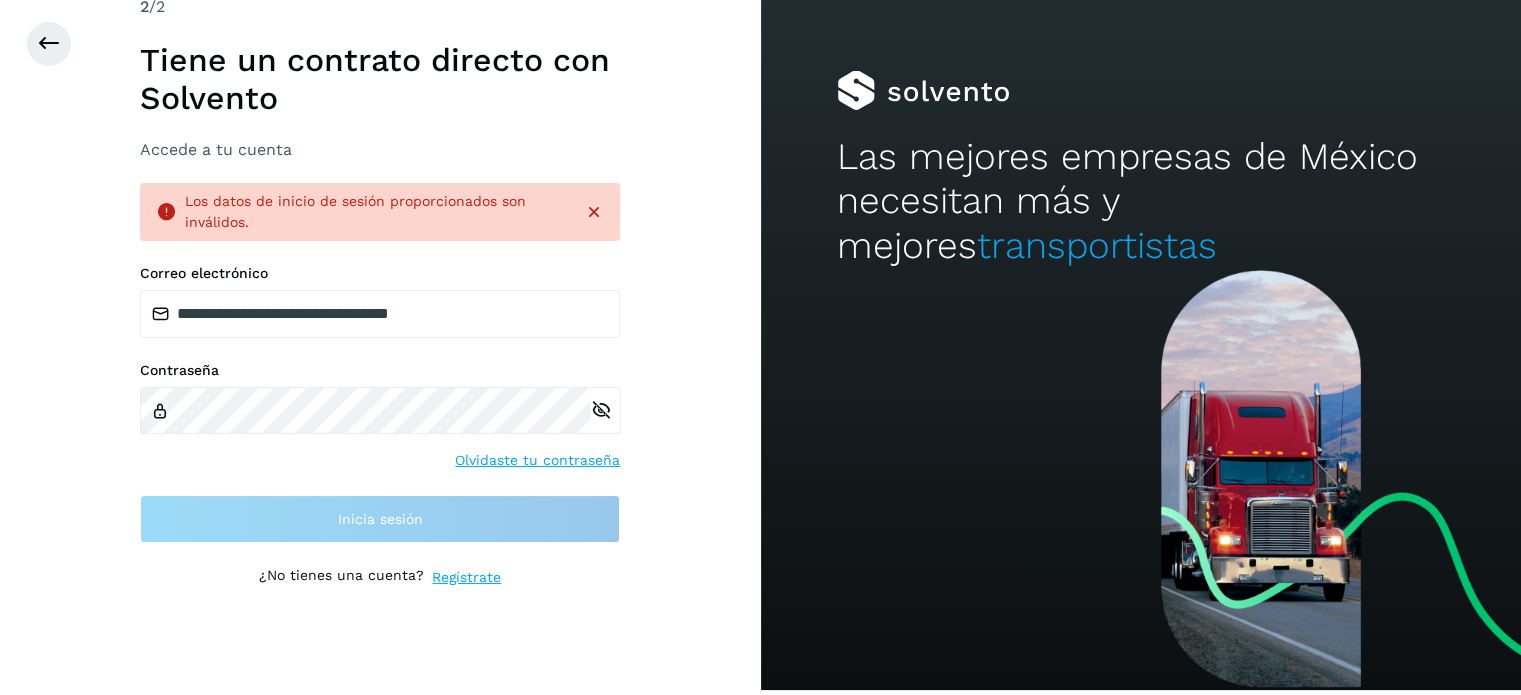 scroll, scrollTop: 0, scrollLeft: 0, axis: both 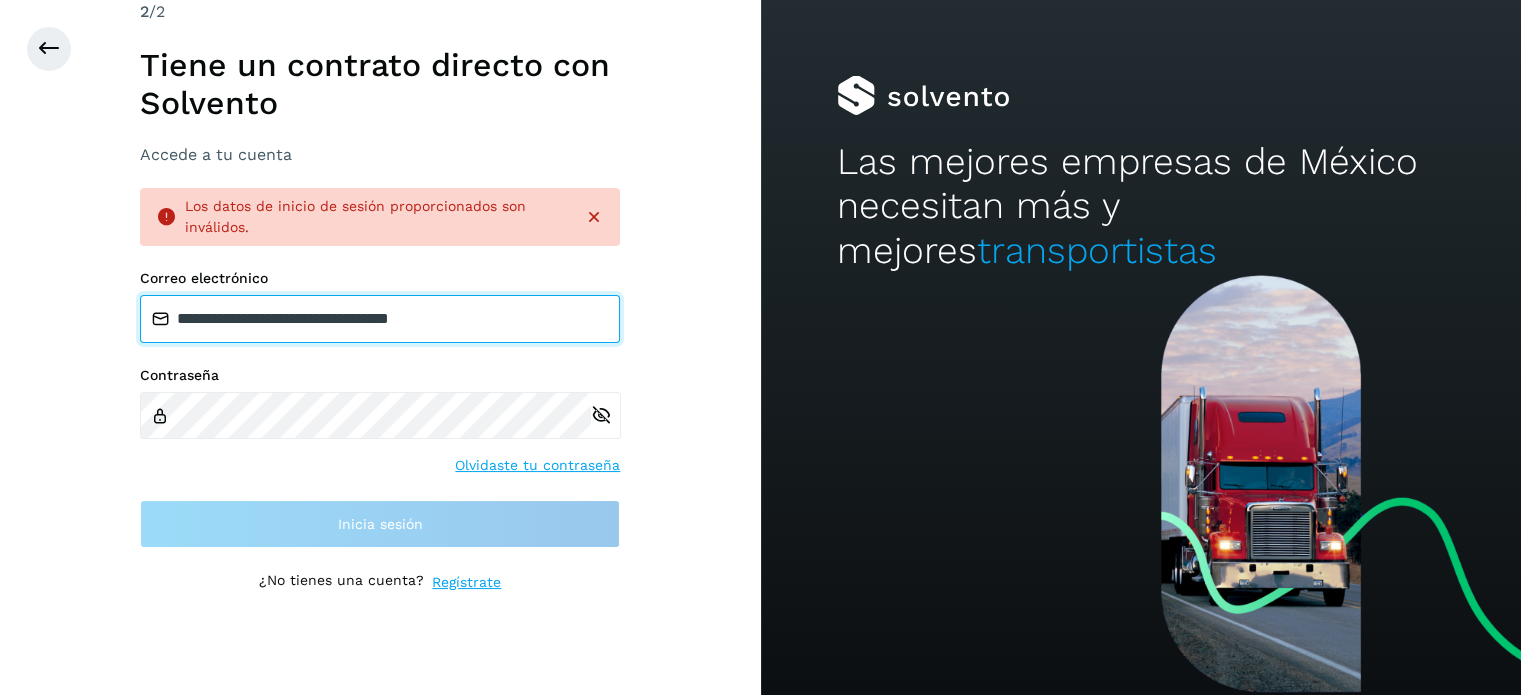 click on "**********" at bounding box center (380, 319) 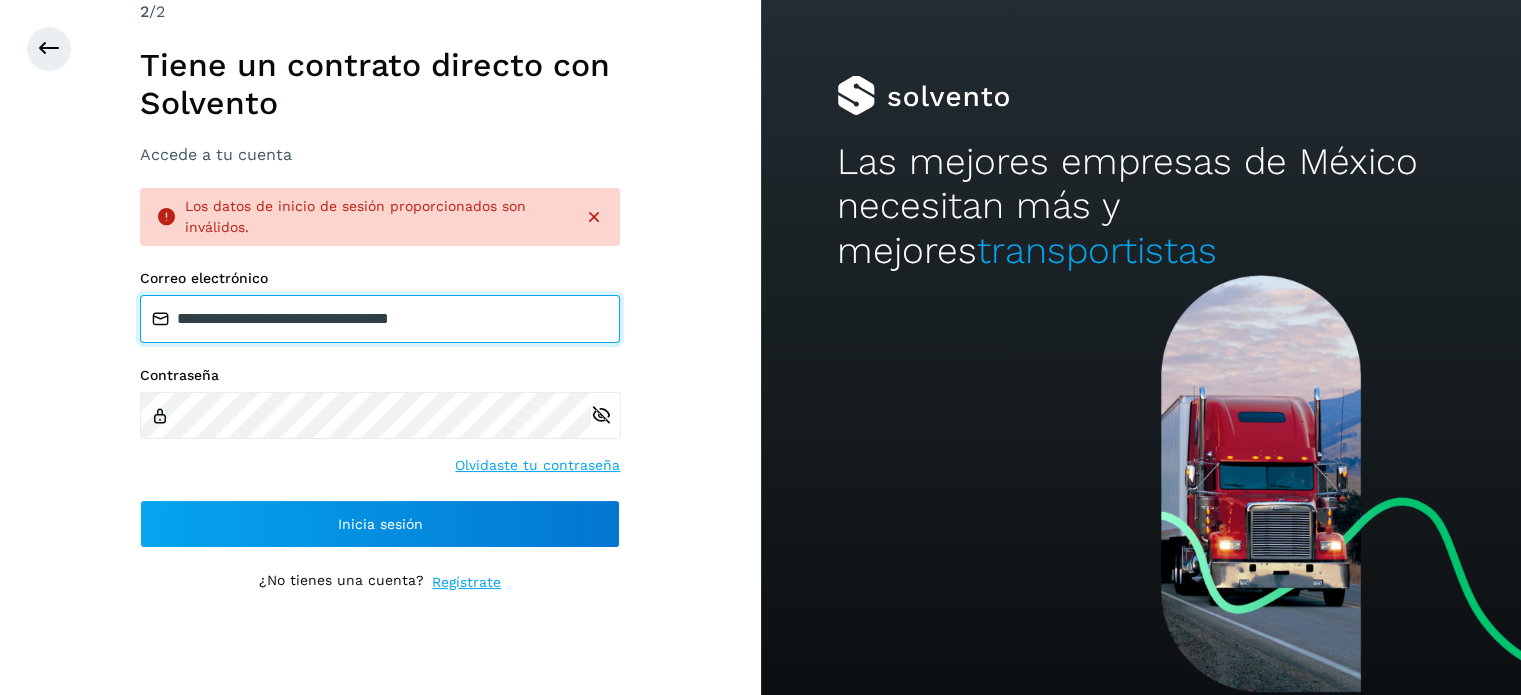 drag, startPoint x: 472, startPoint y: 322, endPoint x: 0, endPoint y: 326, distance: 472.01694 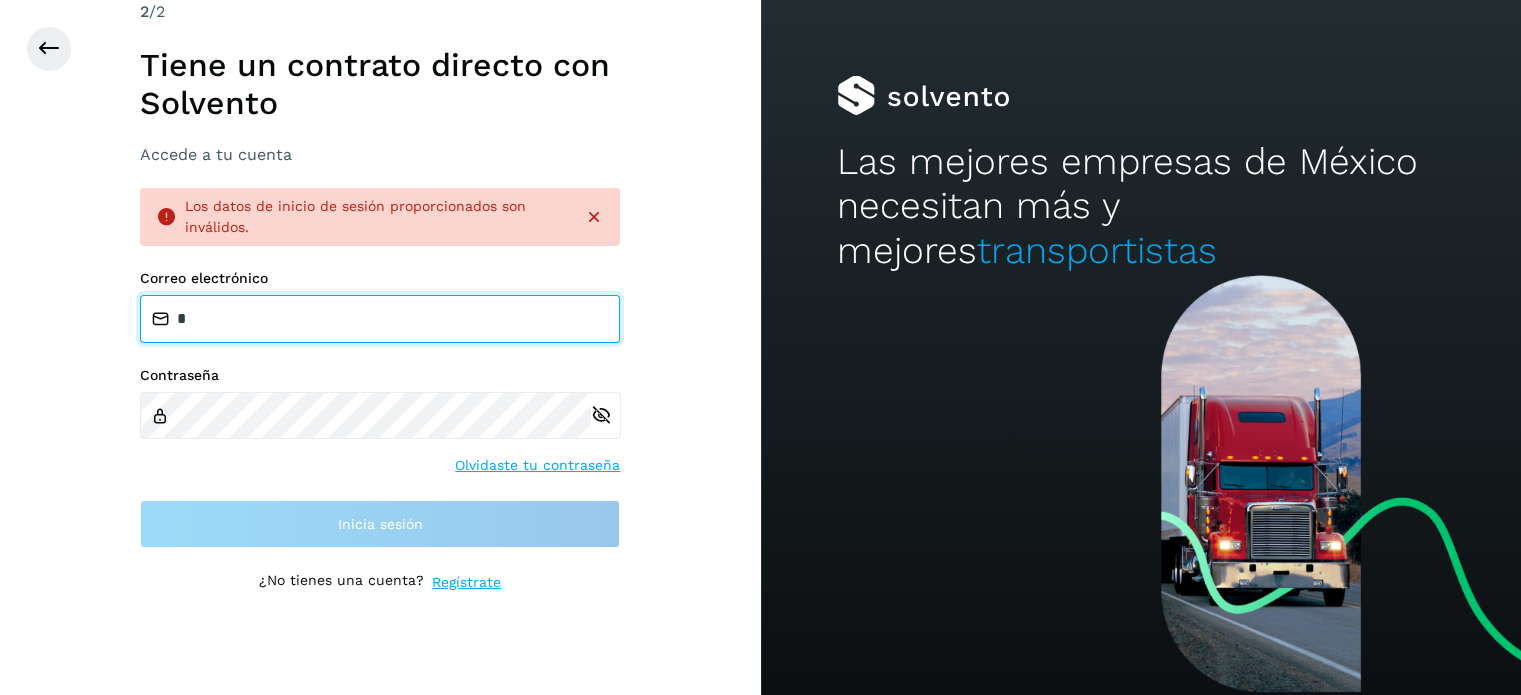 type on "**********" 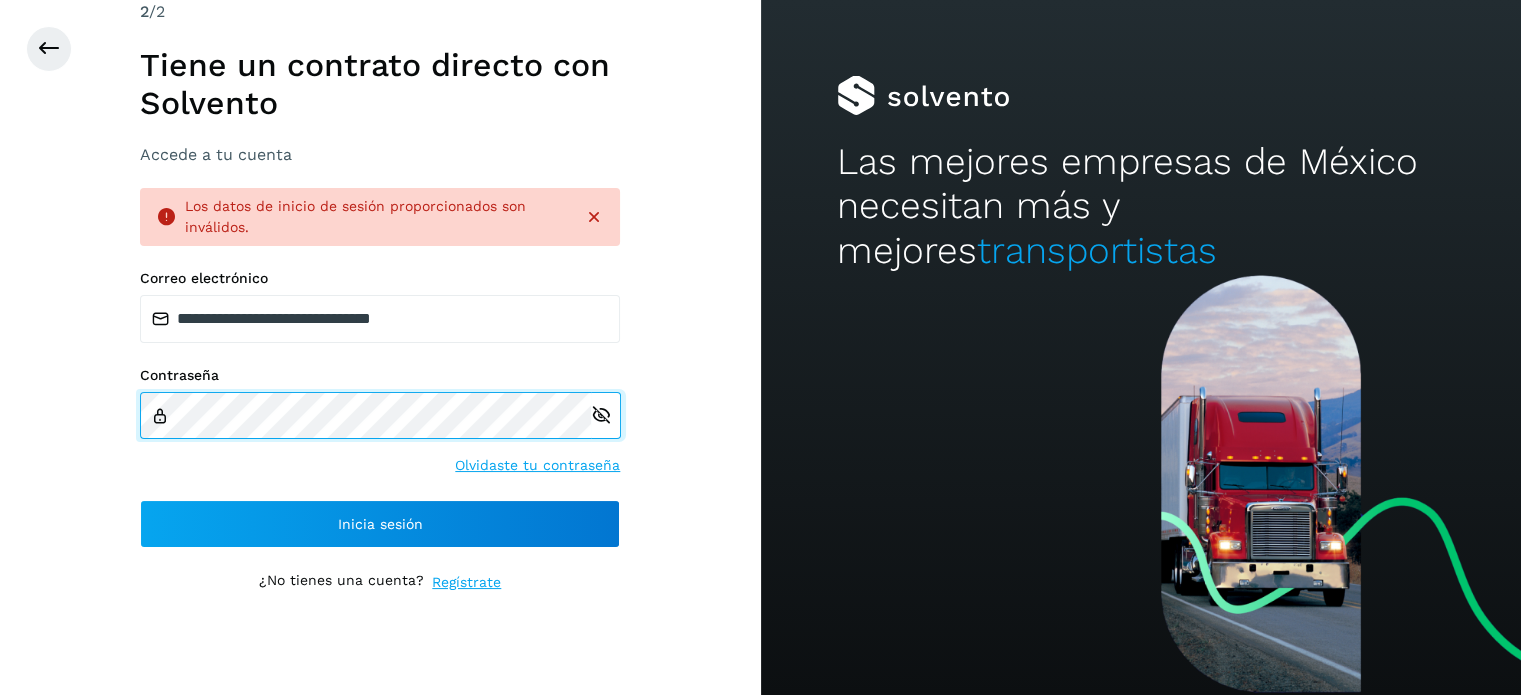 click on "**********" at bounding box center [380, 347] 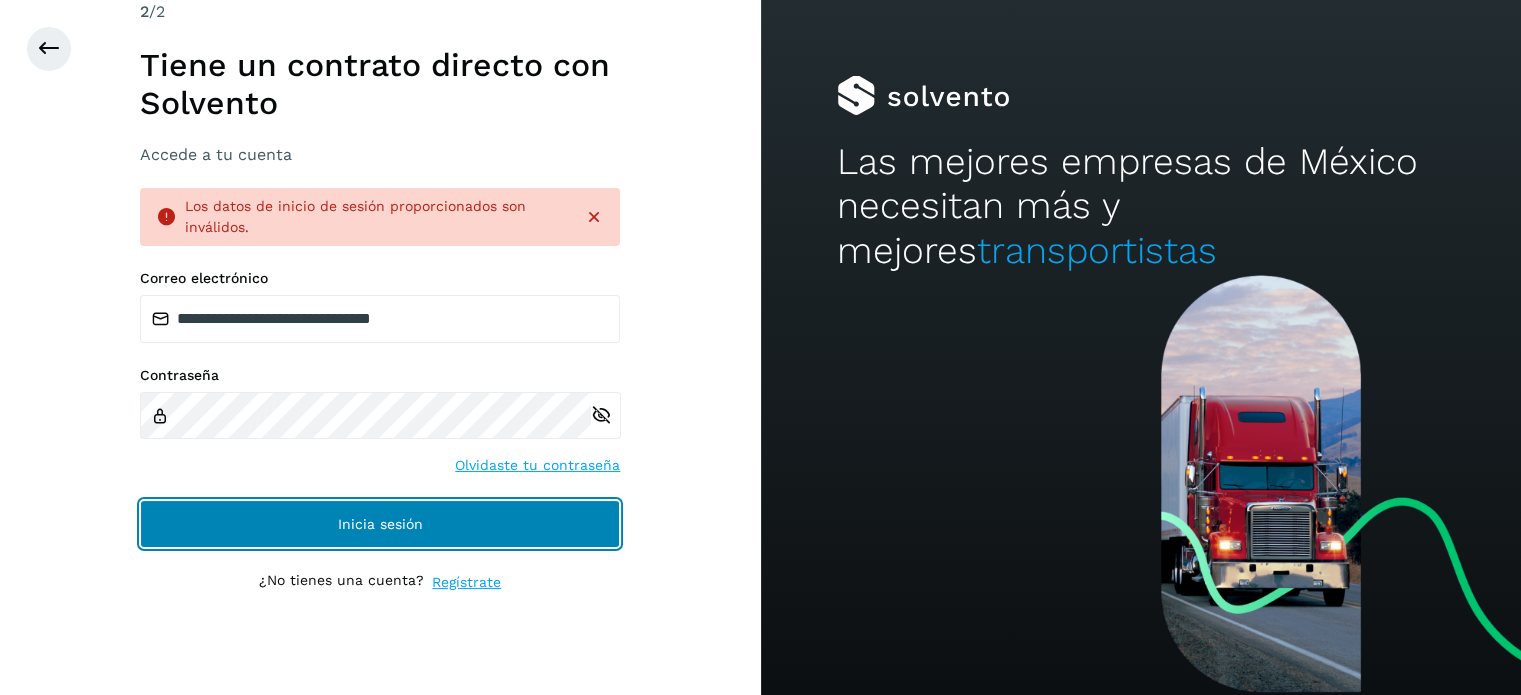 click on "Inicia sesión" at bounding box center [380, 524] 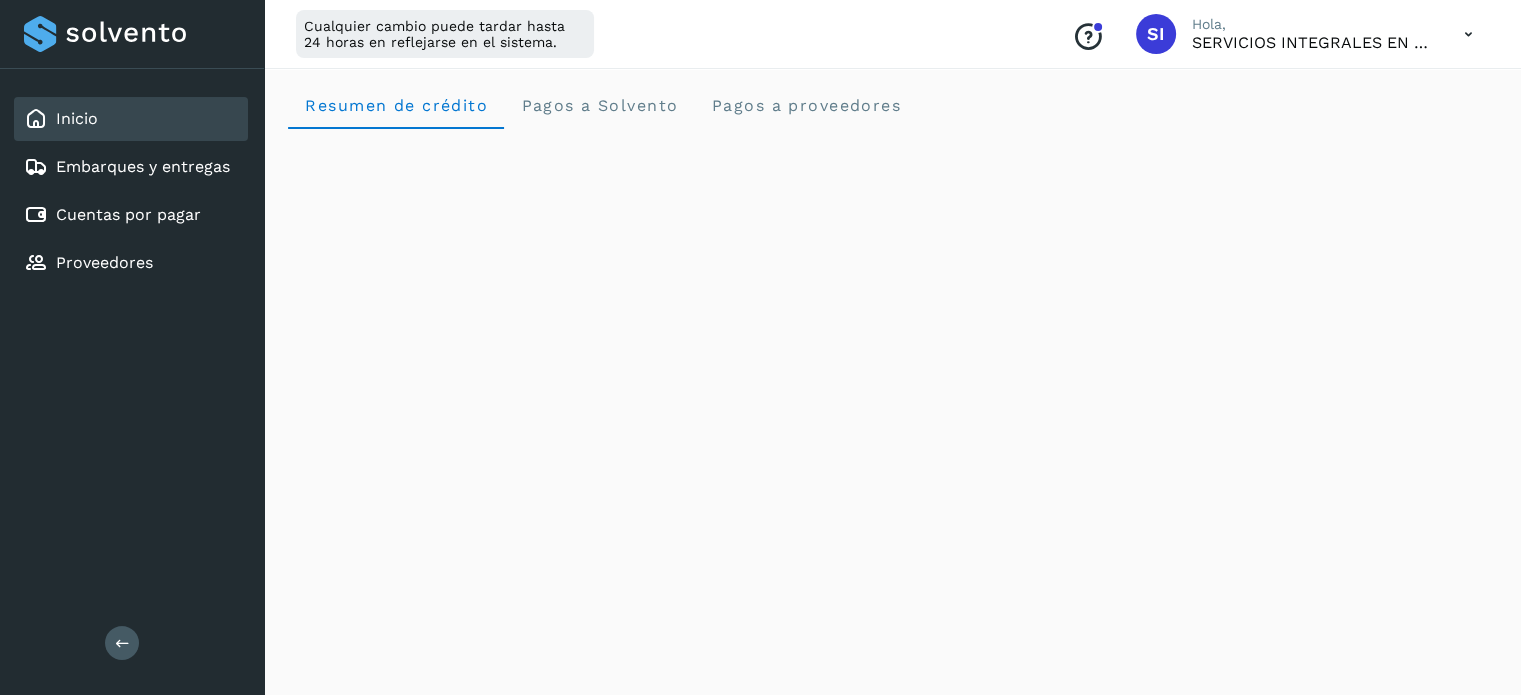 scroll, scrollTop: 0, scrollLeft: 0, axis: both 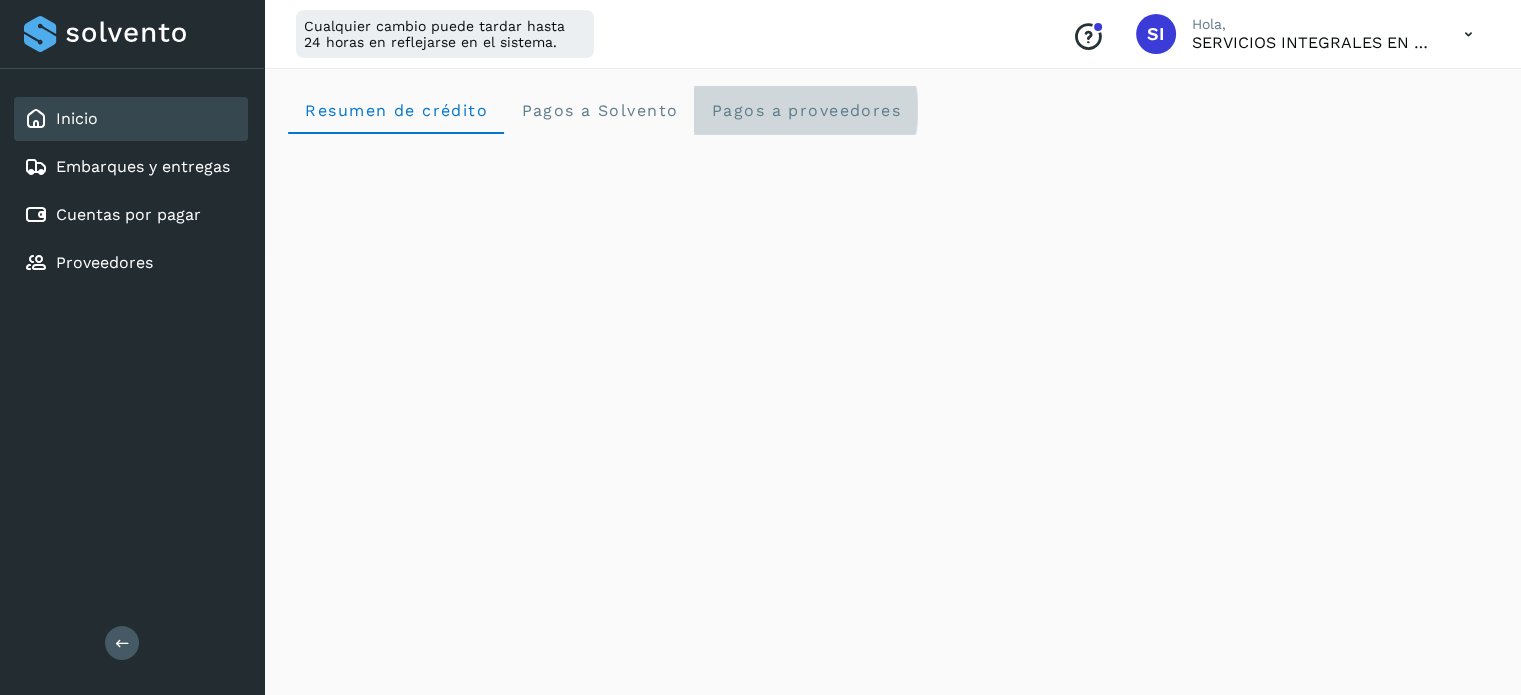 click on "Pagos a proveedores" 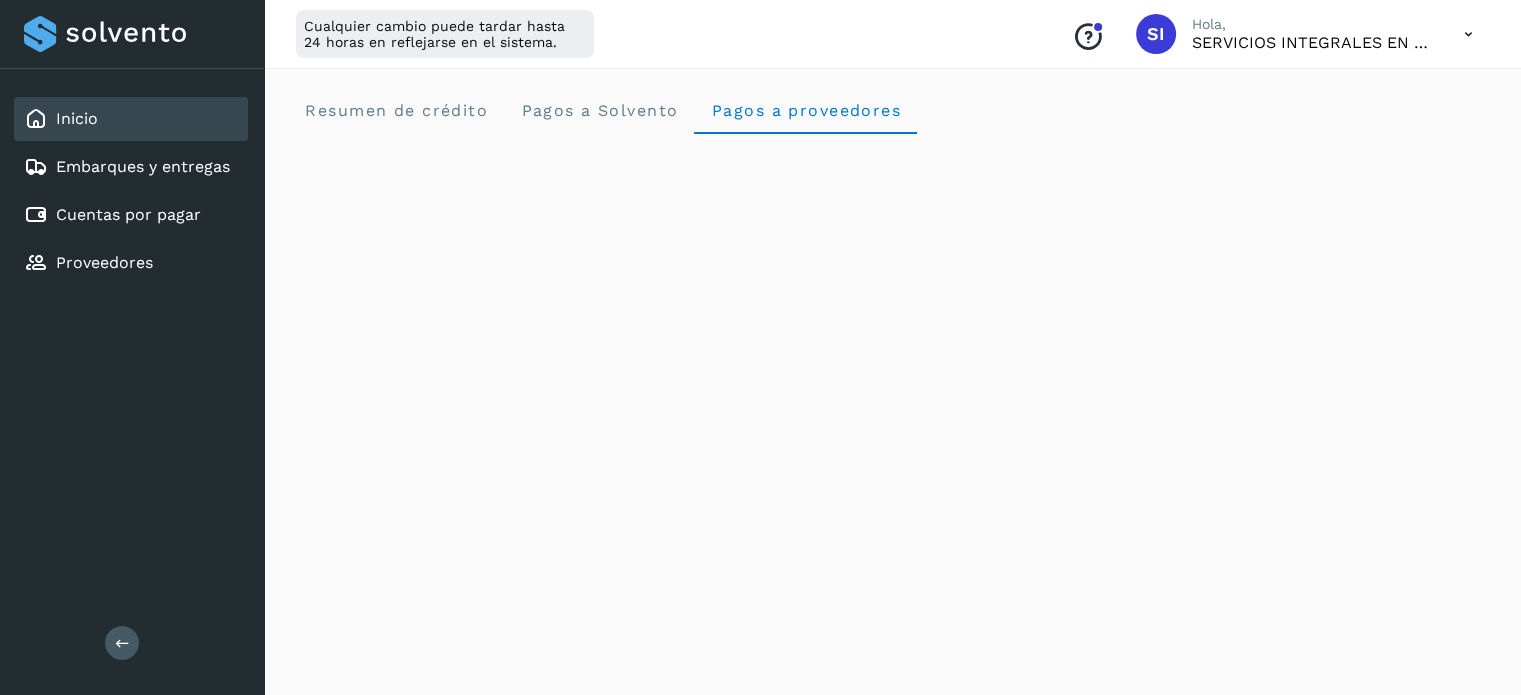 click at bounding box center [1468, 34] 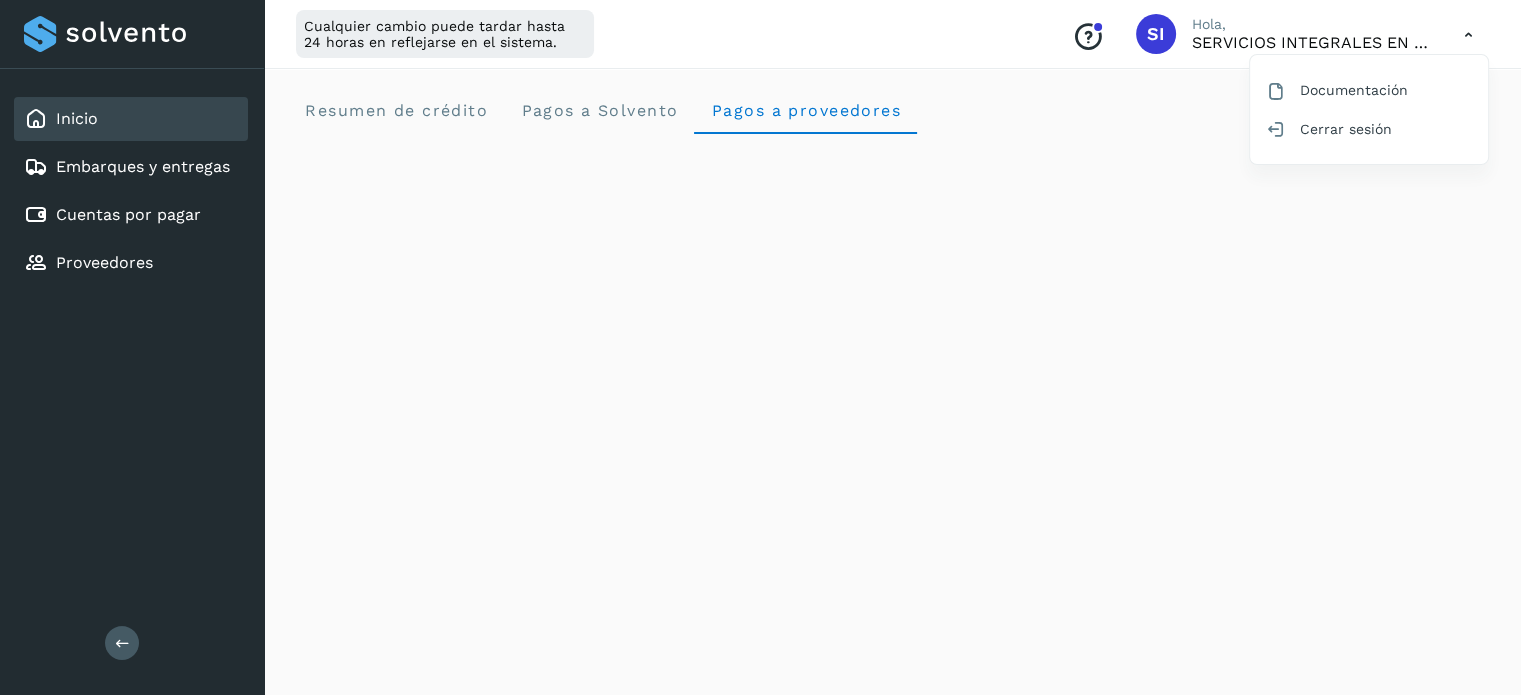 click at bounding box center [760, 347] 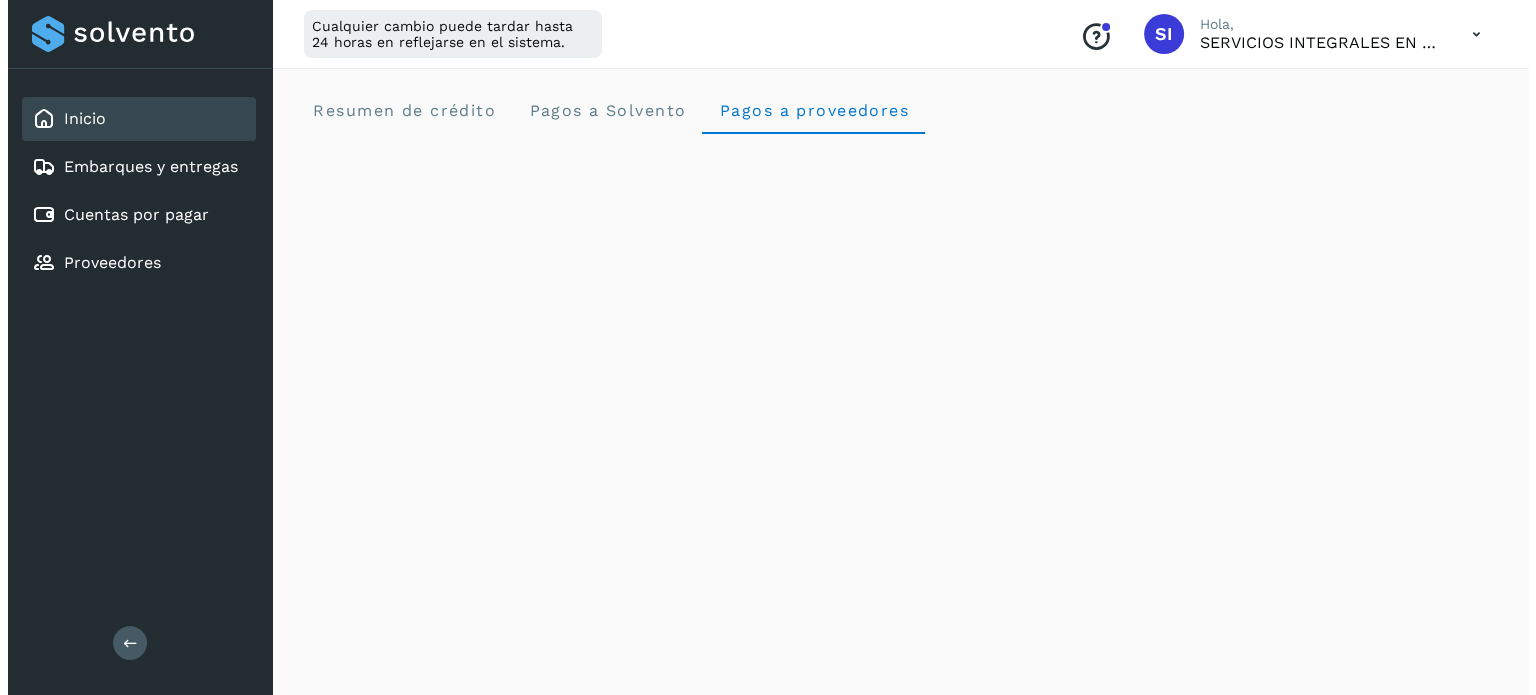scroll, scrollTop: 0, scrollLeft: 0, axis: both 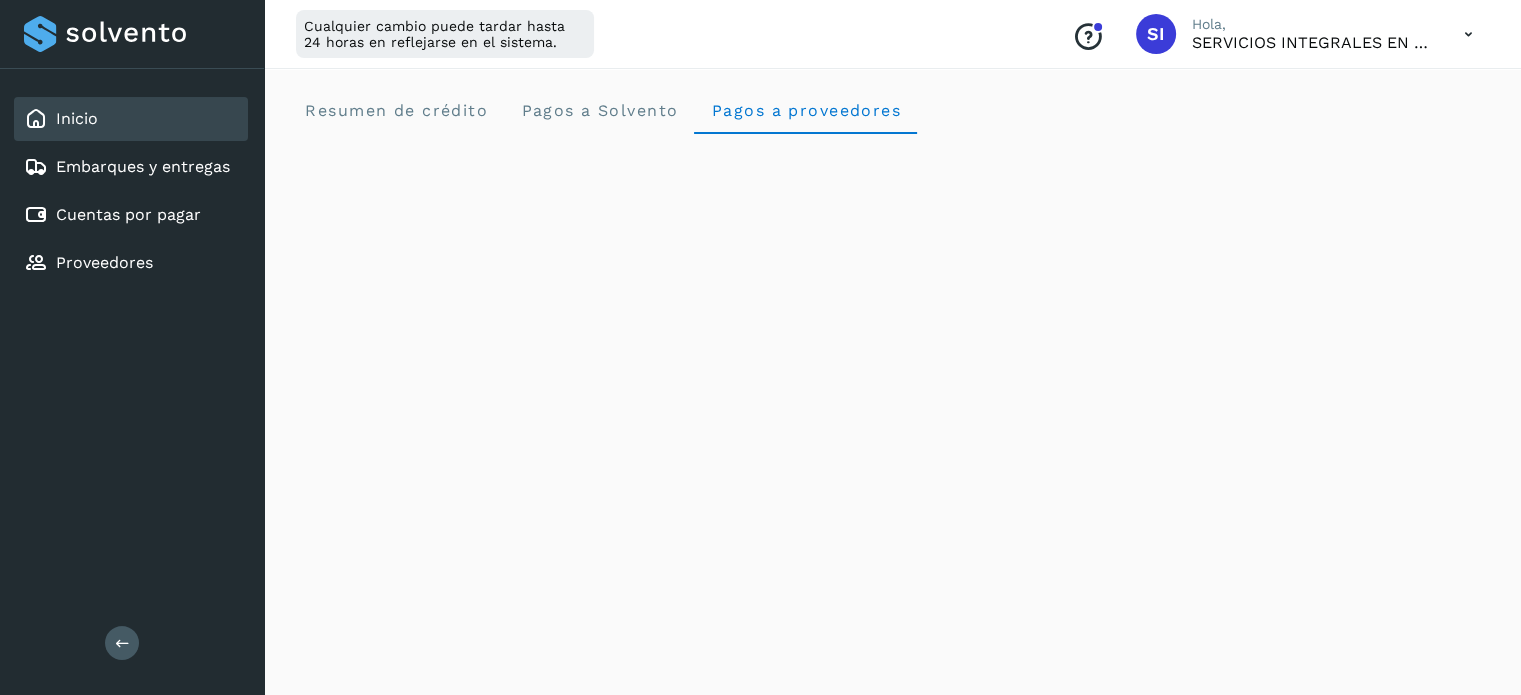 click at bounding box center (1468, 34) 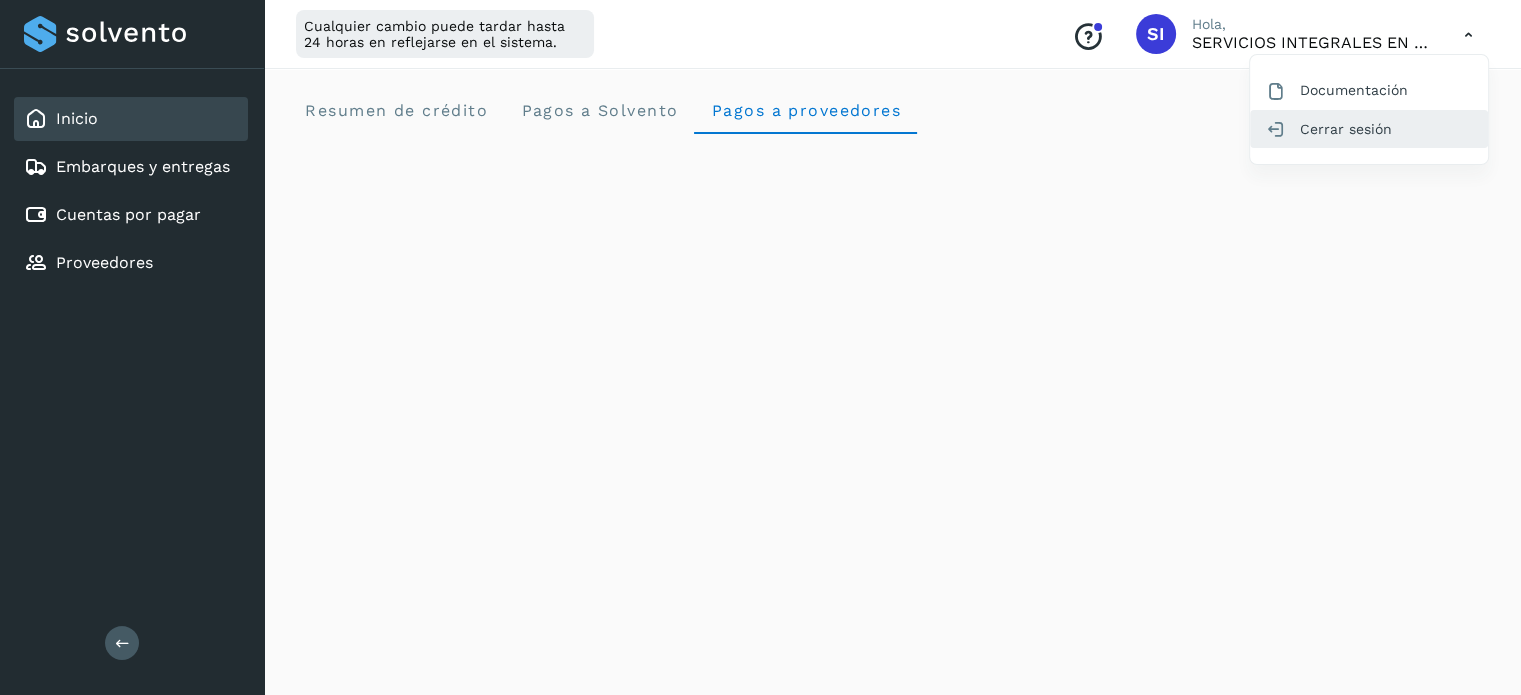 click on "Cerrar sesión" 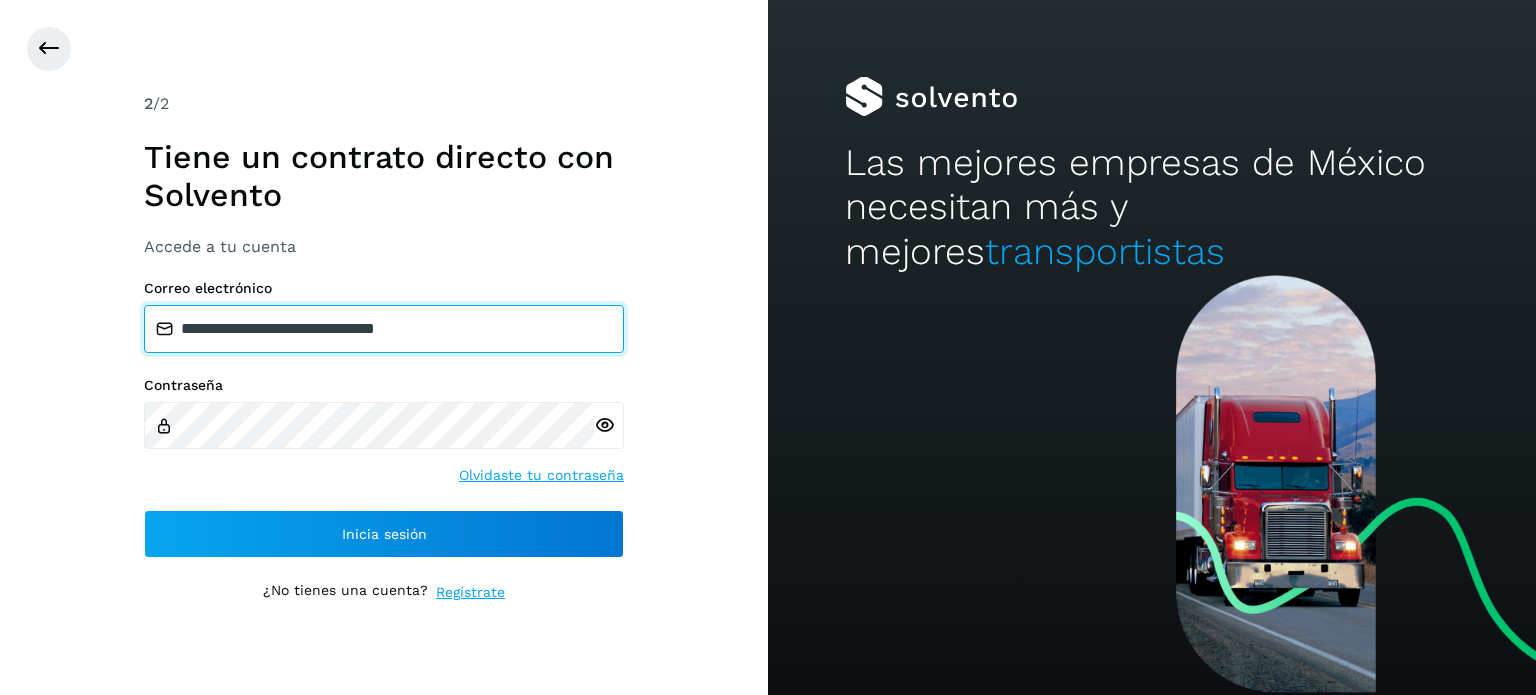 click on "**********" at bounding box center [384, 329] 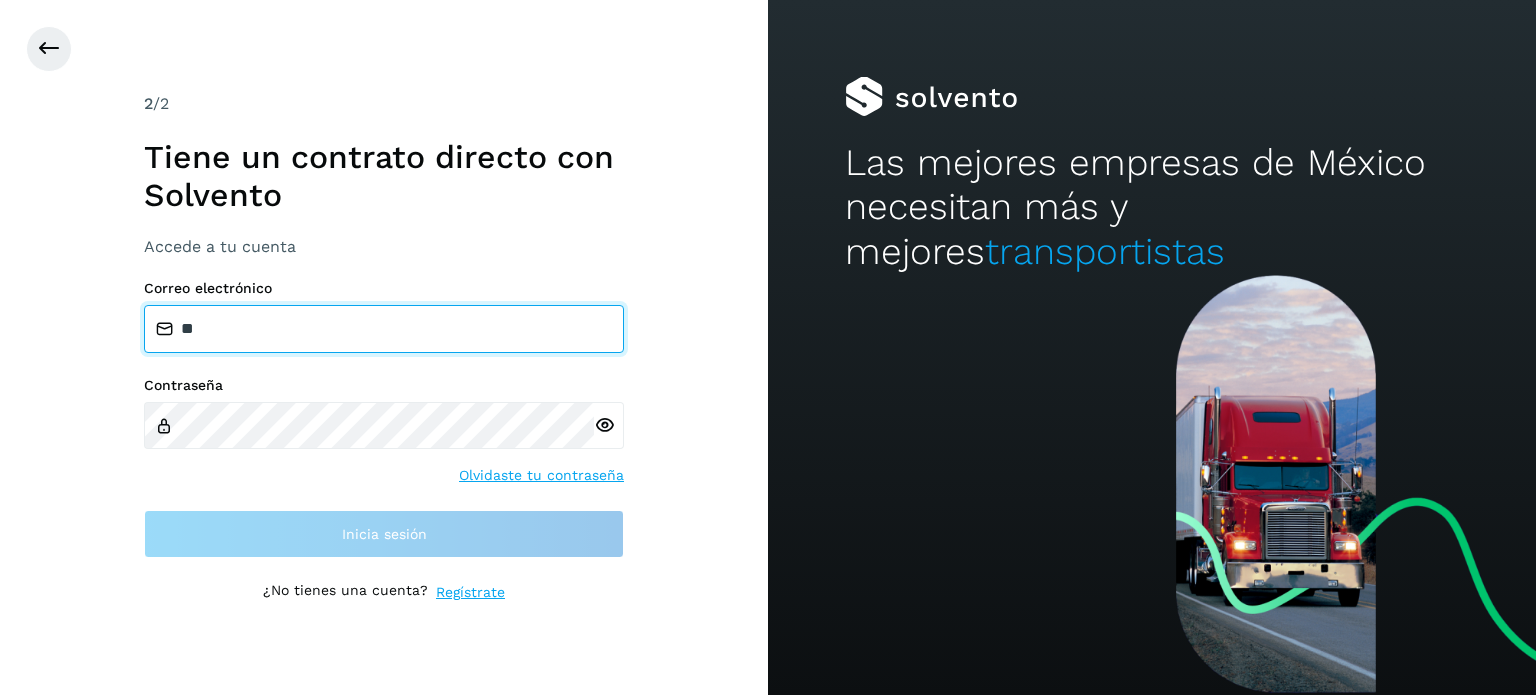 type on "**********" 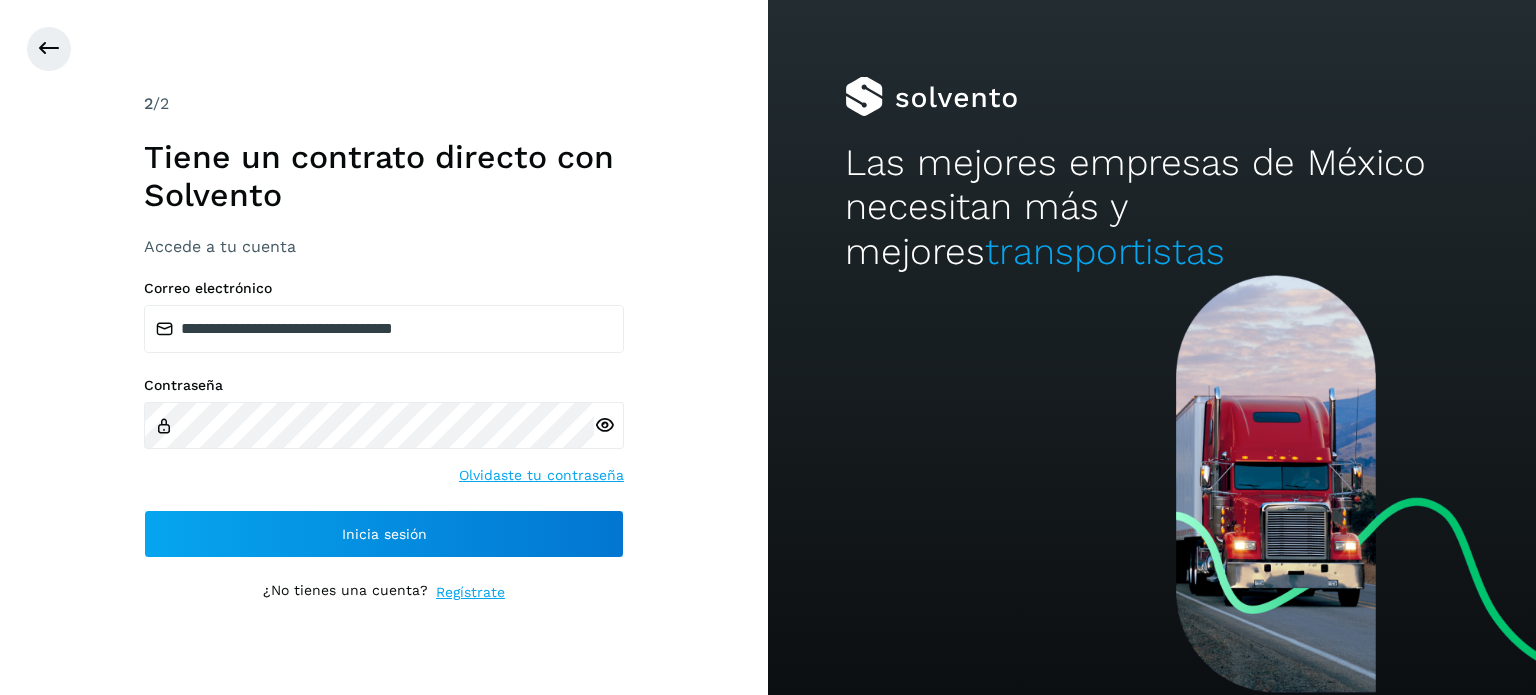 click at bounding box center [604, 425] 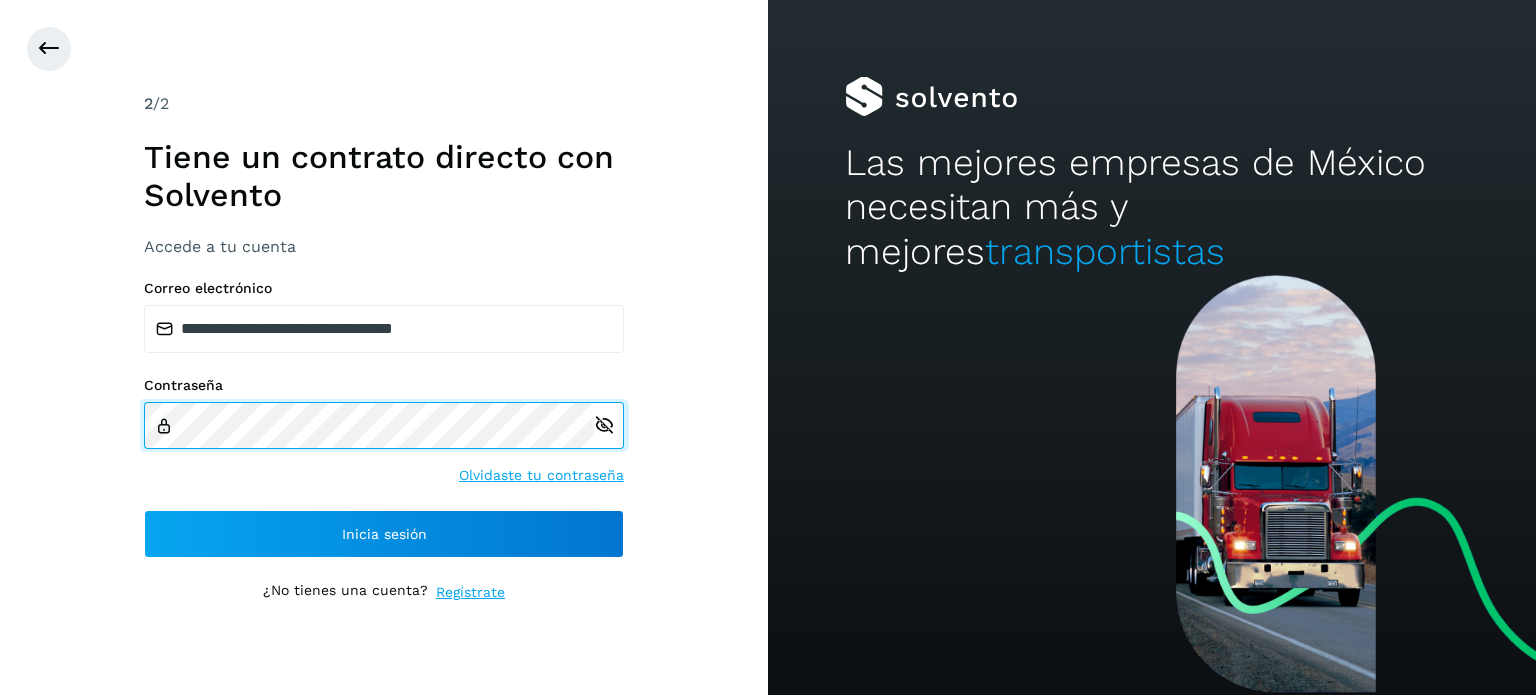click on "Contraseña" at bounding box center [384, 413] 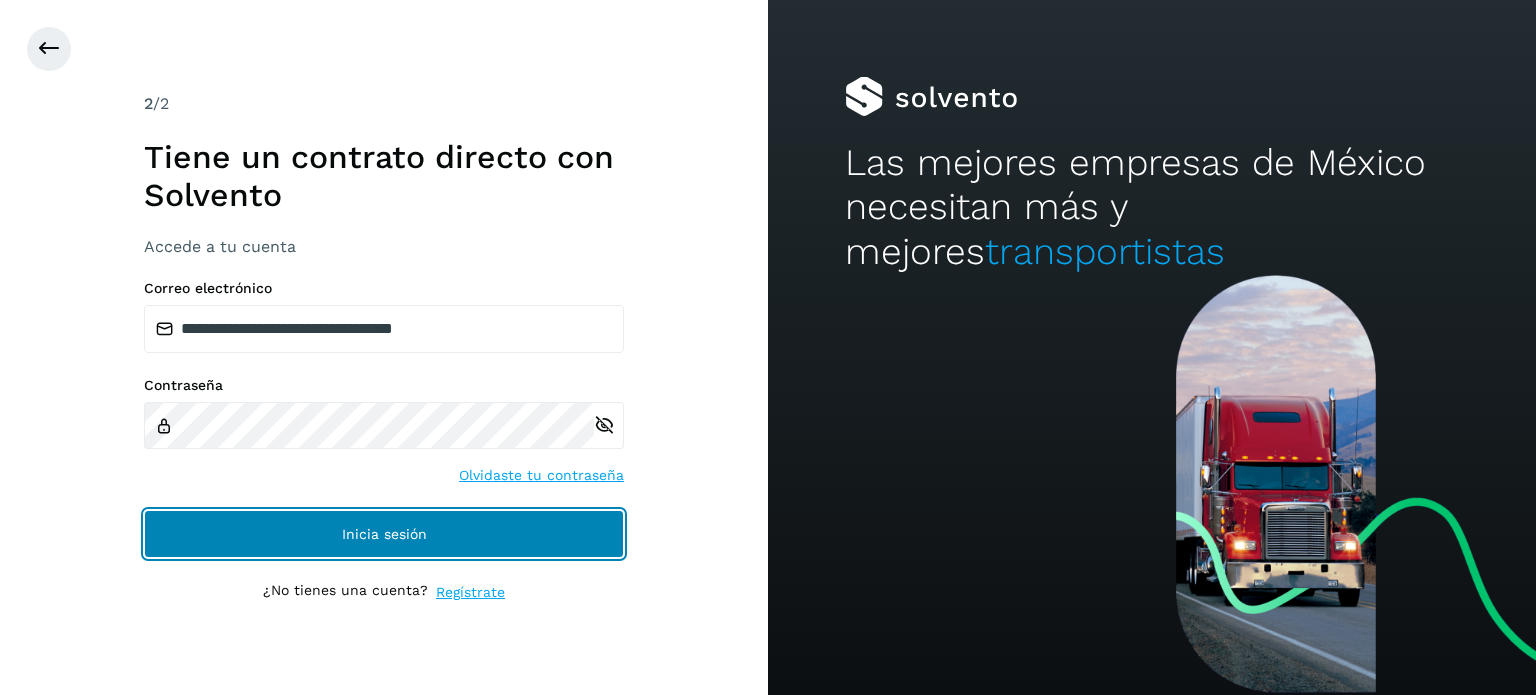 click on "Inicia sesión" 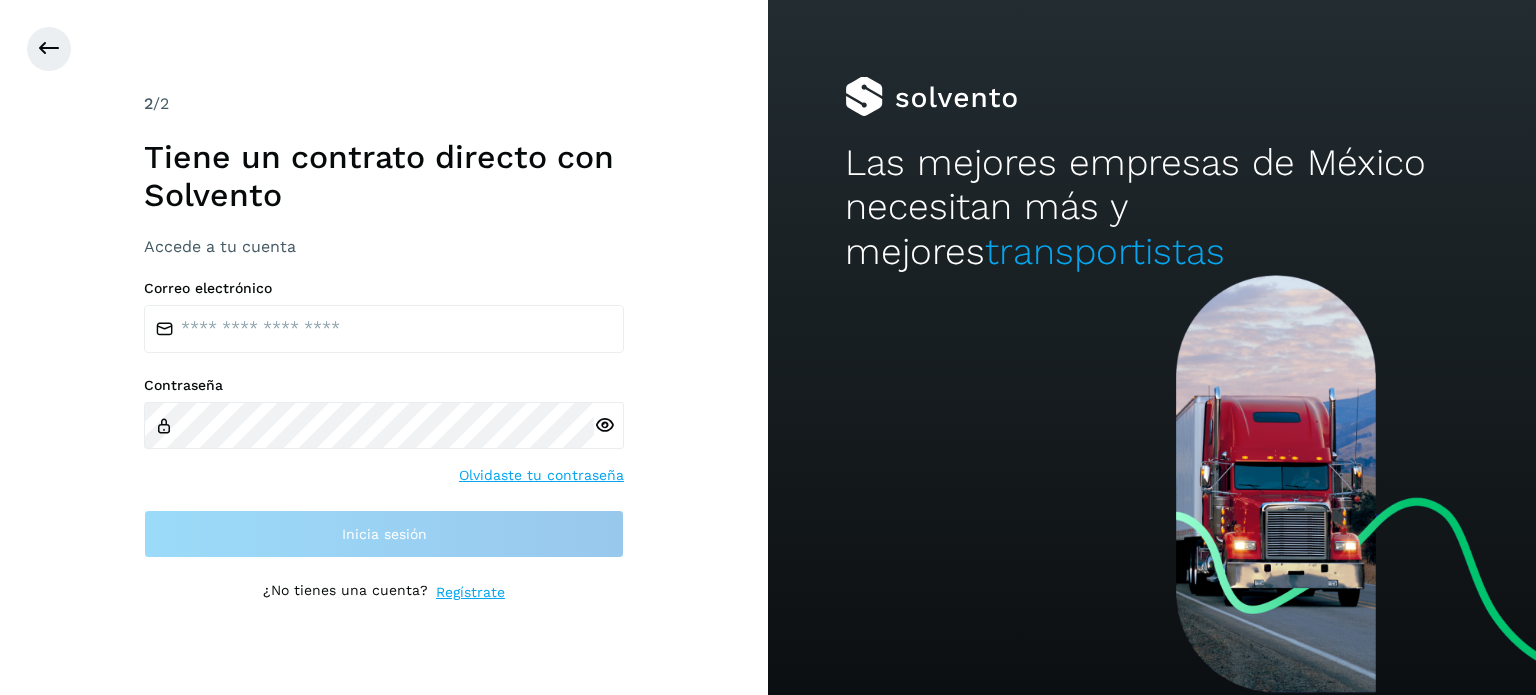 scroll, scrollTop: 0, scrollLeft: 0, axis: both 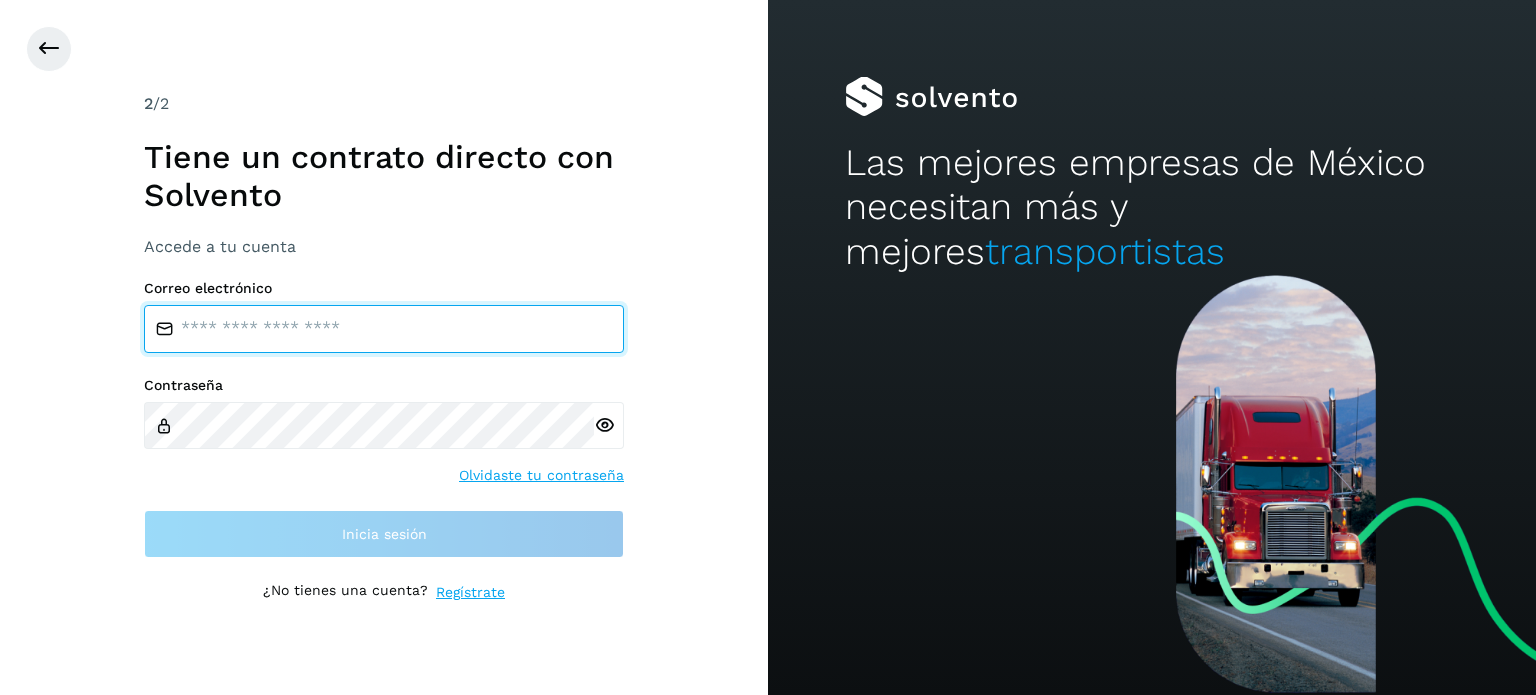 type on "**********" 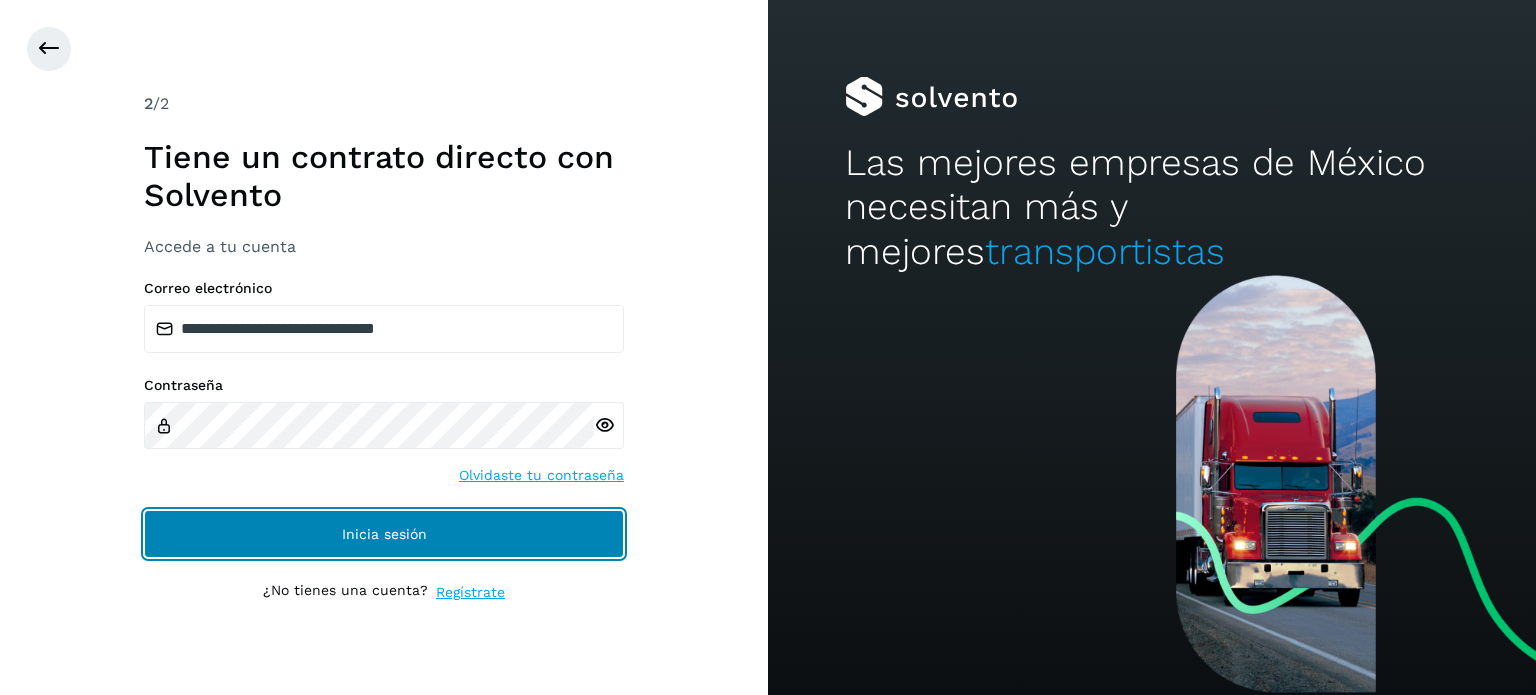 click on "Inicia sesión" at bounding box center [384, 534] 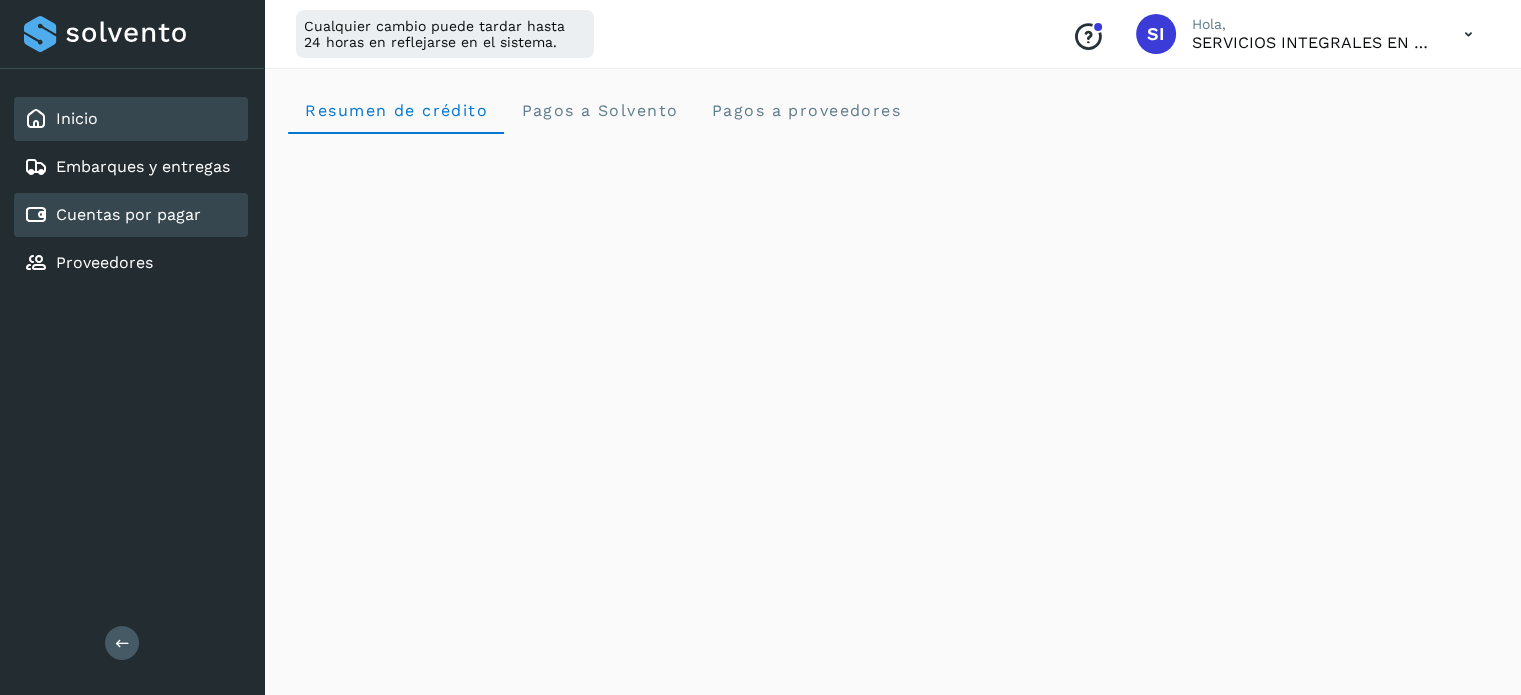 click on "Cuentas por pagar" 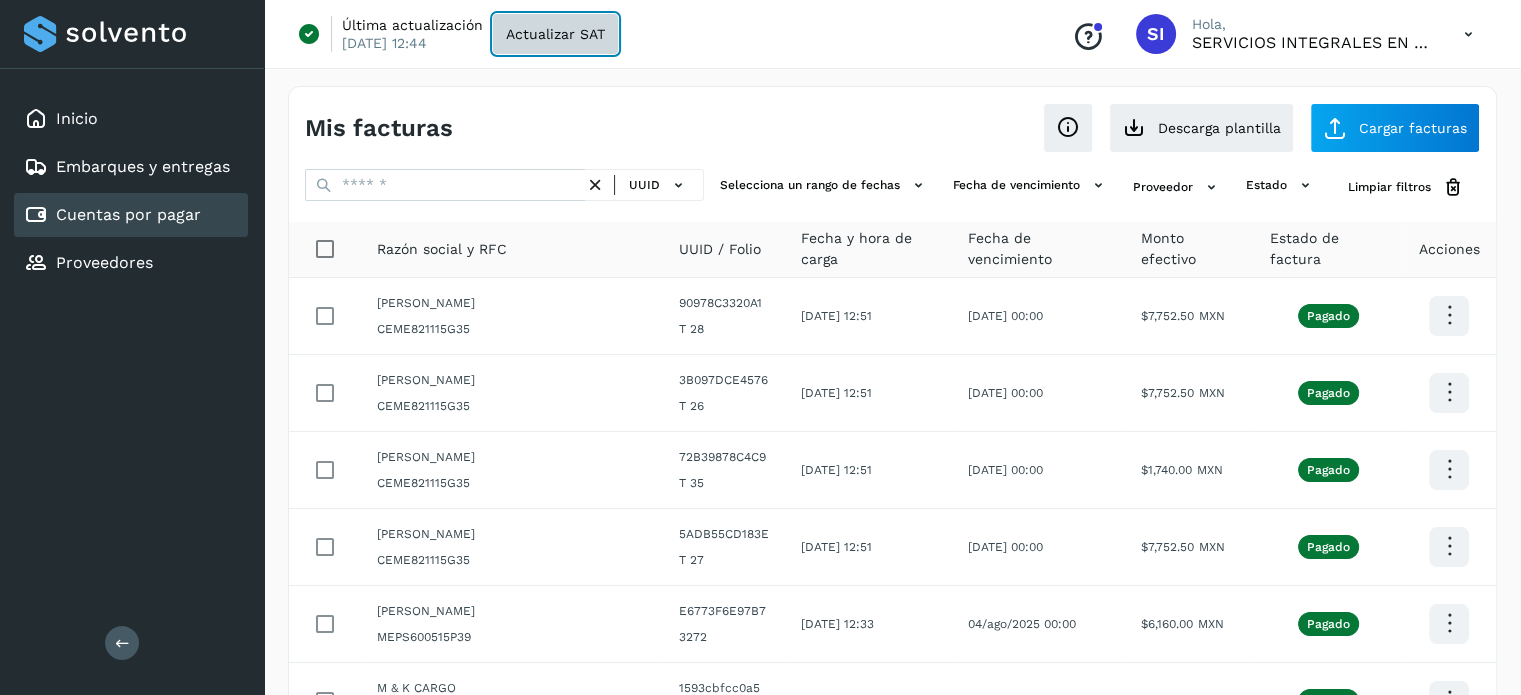 click on "Actualizar SAT" 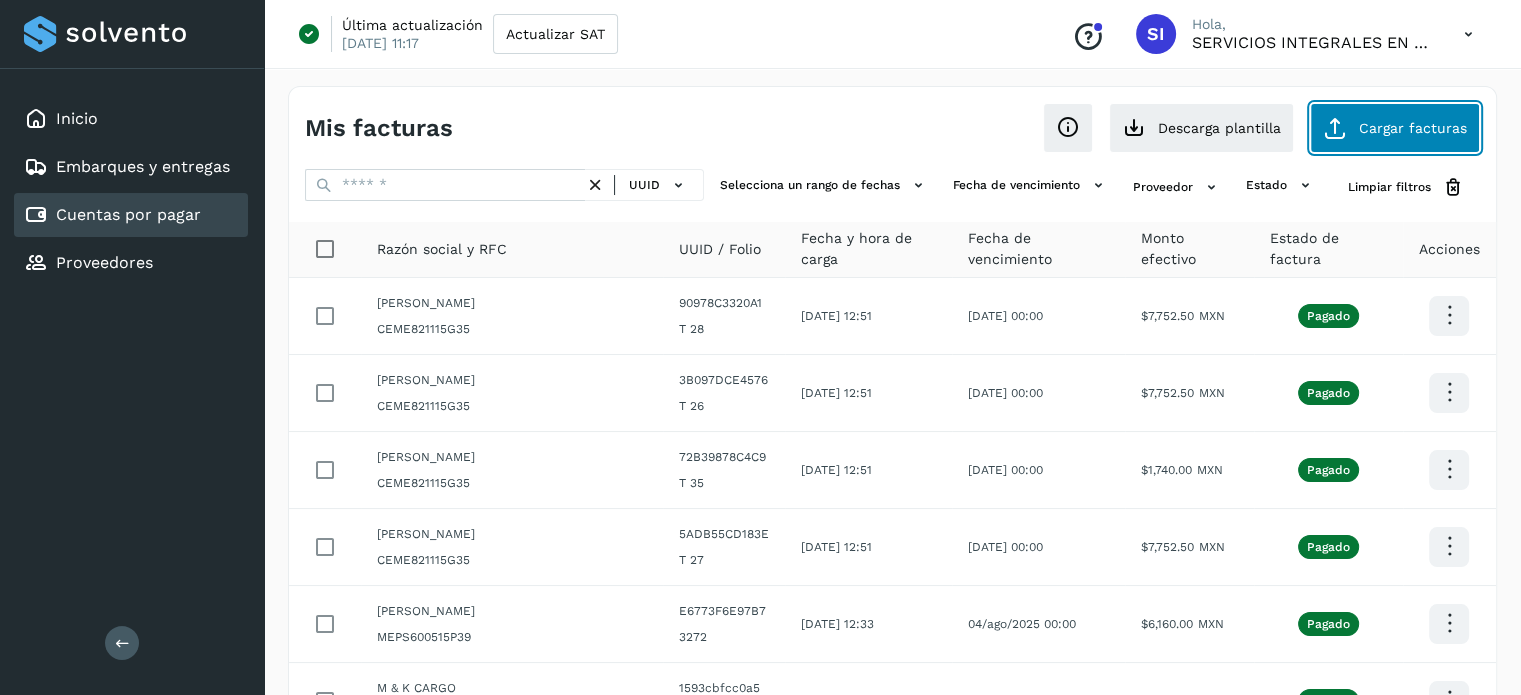 click on "Cargar facturas" 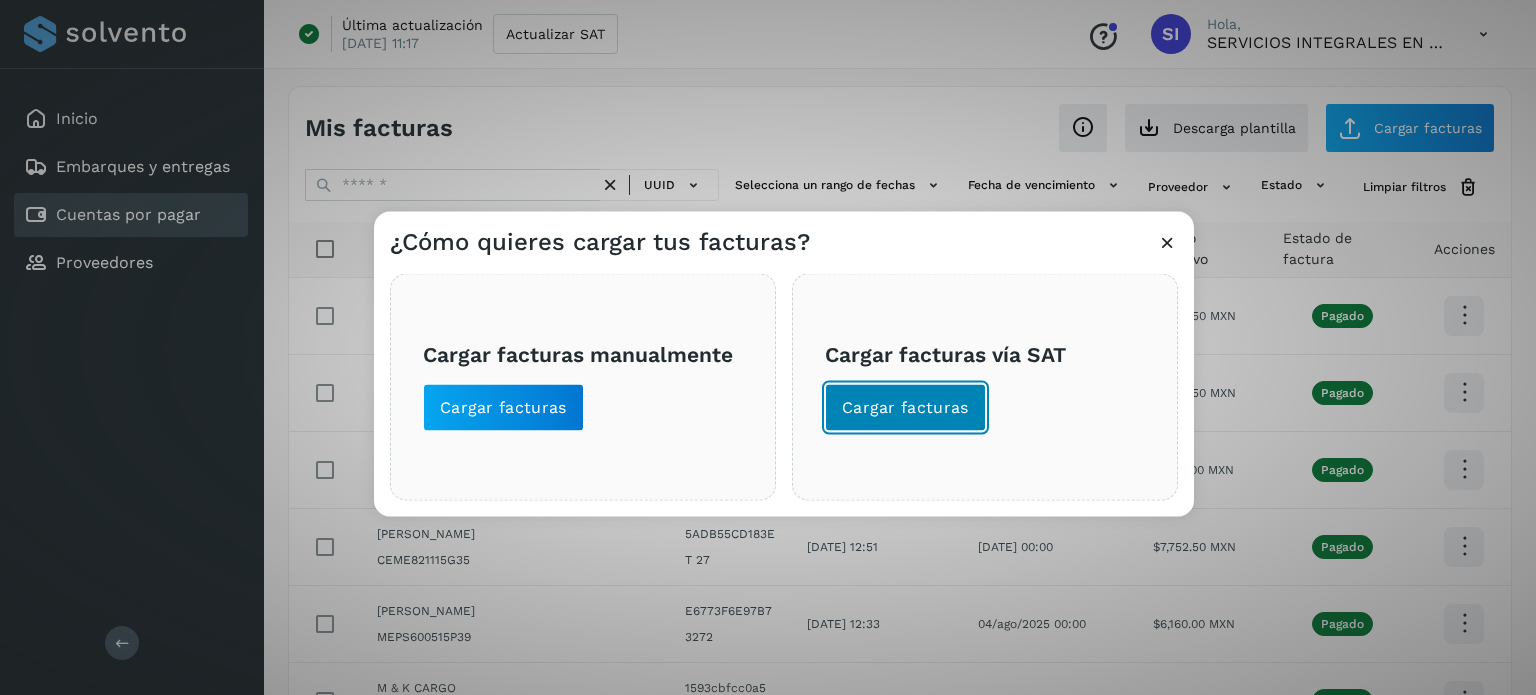 click on "Cargar facturas" at bounding box center [905, 407] 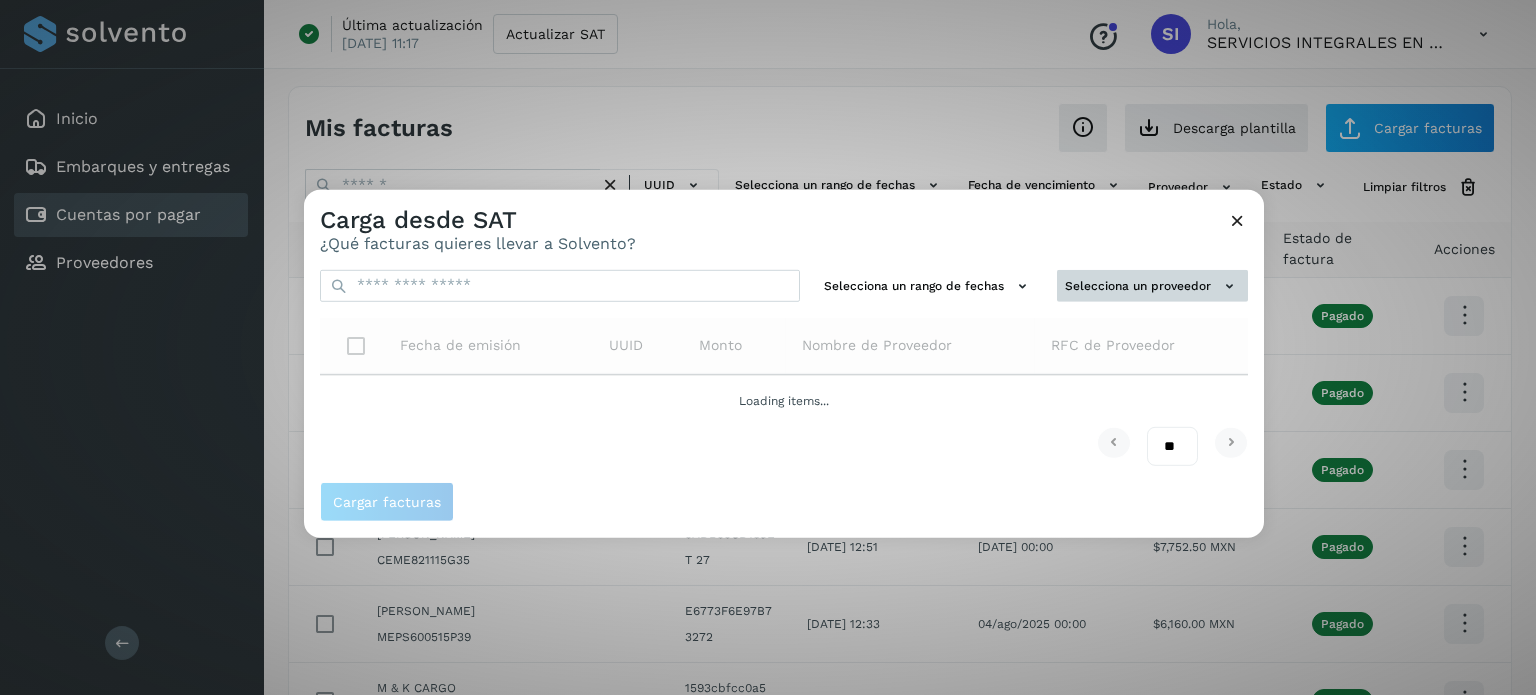 click on "Selecciona un proveedor" at bounding box center [1152, 285] 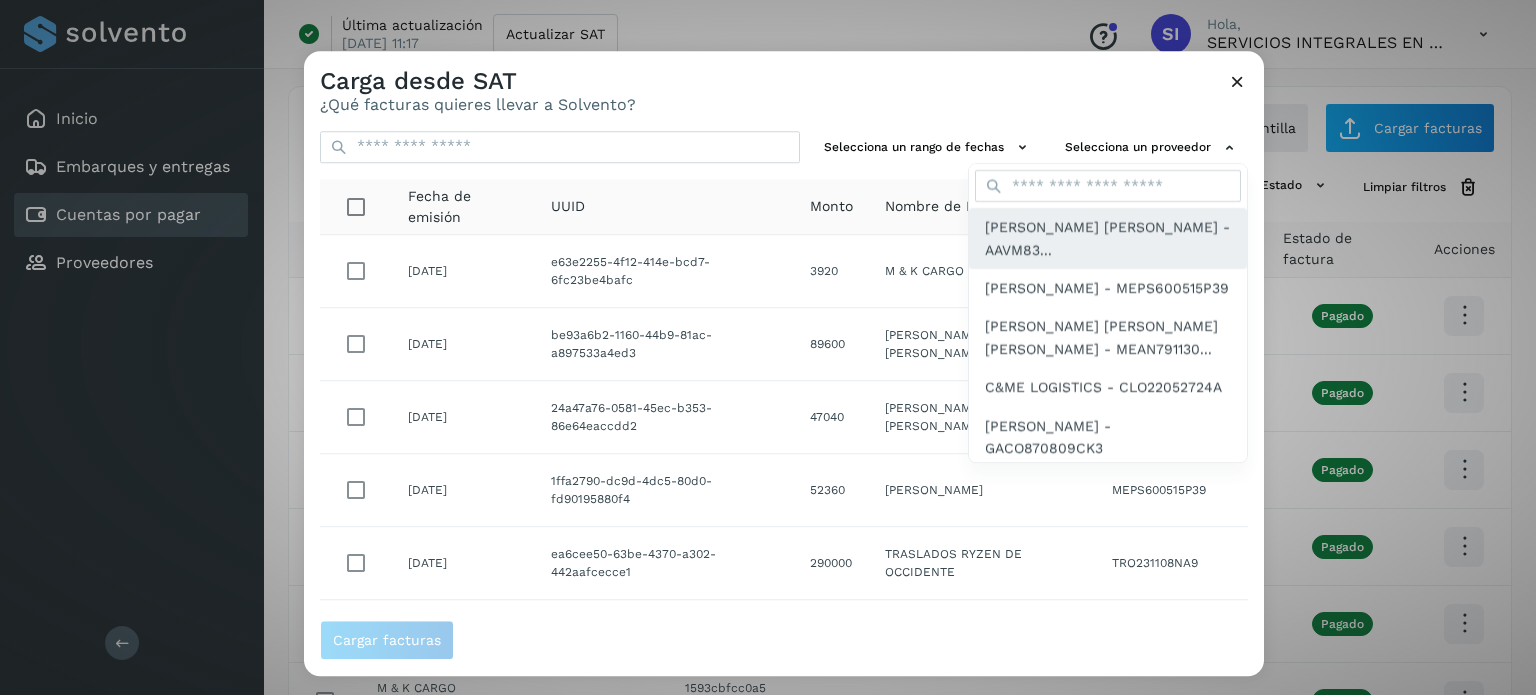 drag, startPoint x: 1151, startPoint y: 264, endPoint x: 1101, endPoint y: 255, distance: 50.803543 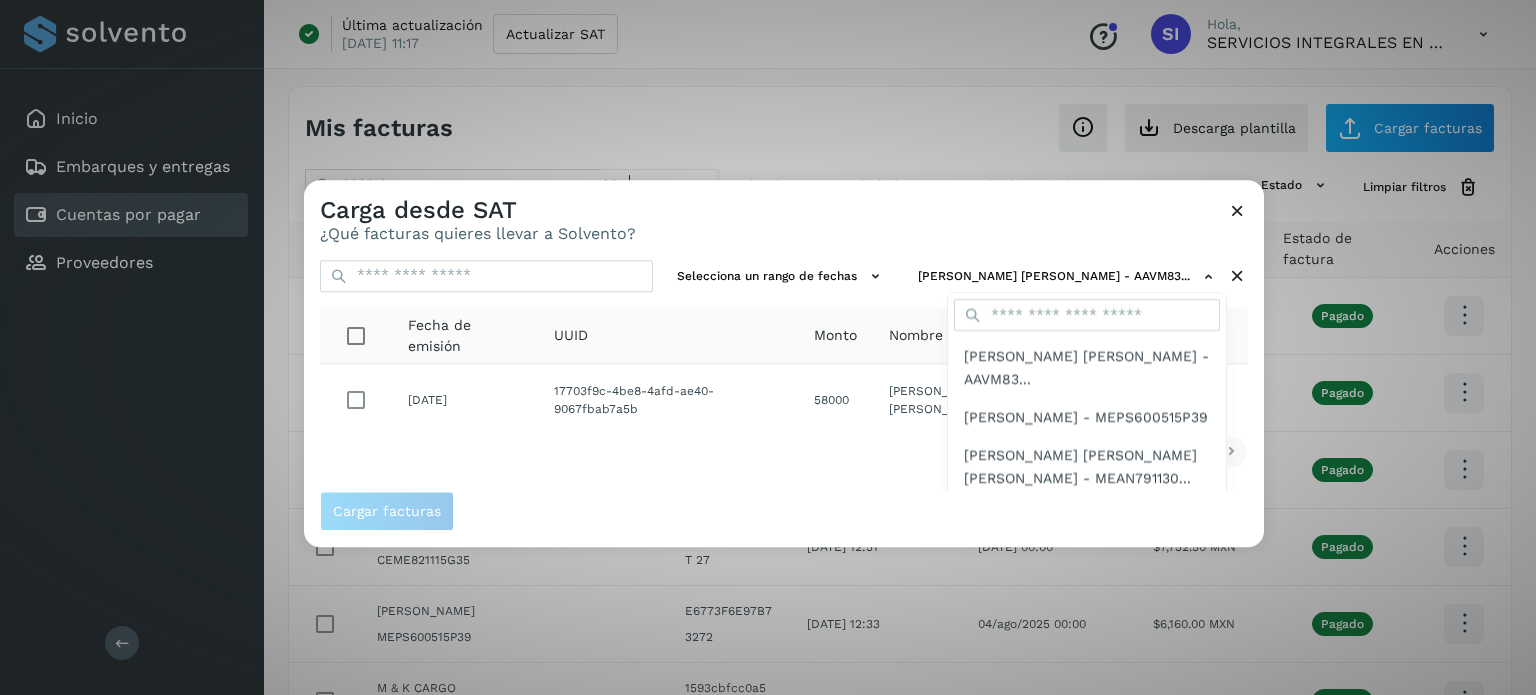 click at bounding box center [1072, 527] 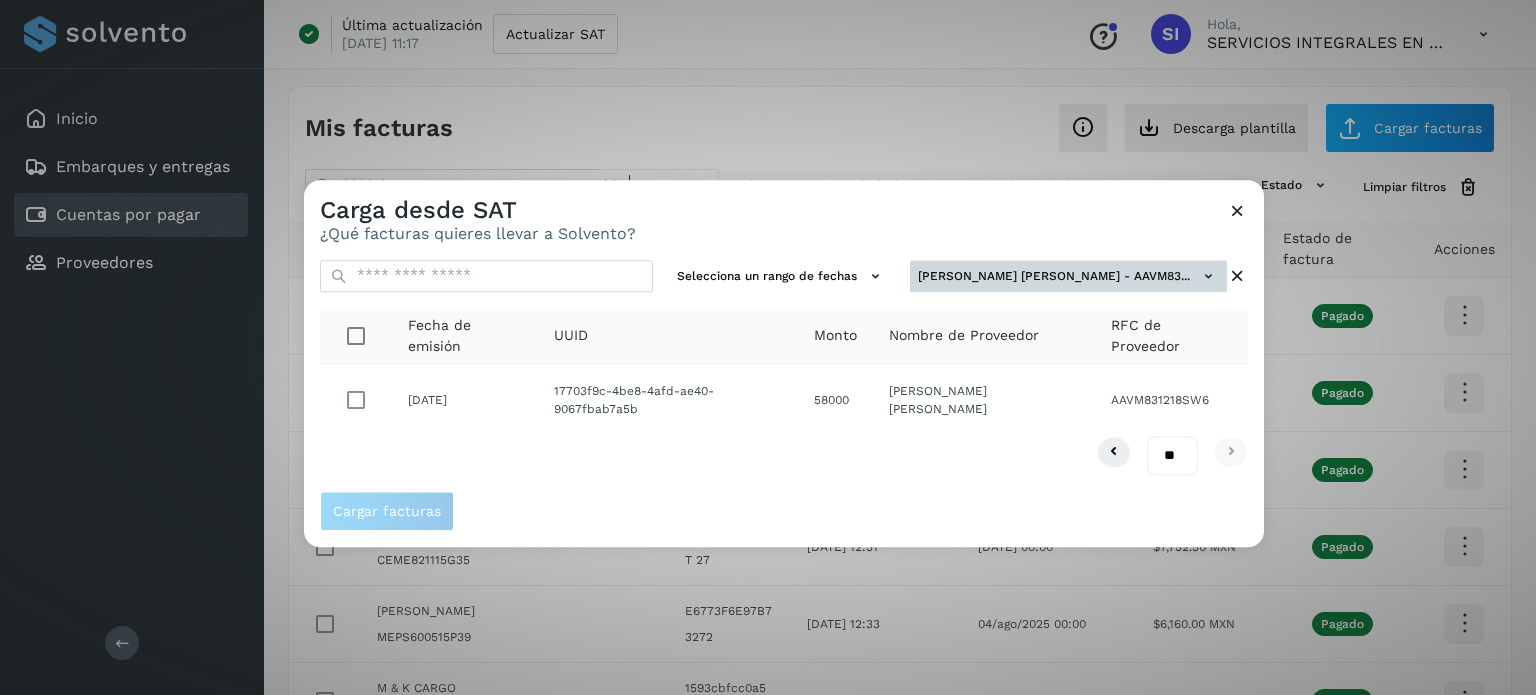 click on "[PERSON_NAME] [PERSON_NAME] - AAVM83..." at bounding box center [1068, 276] 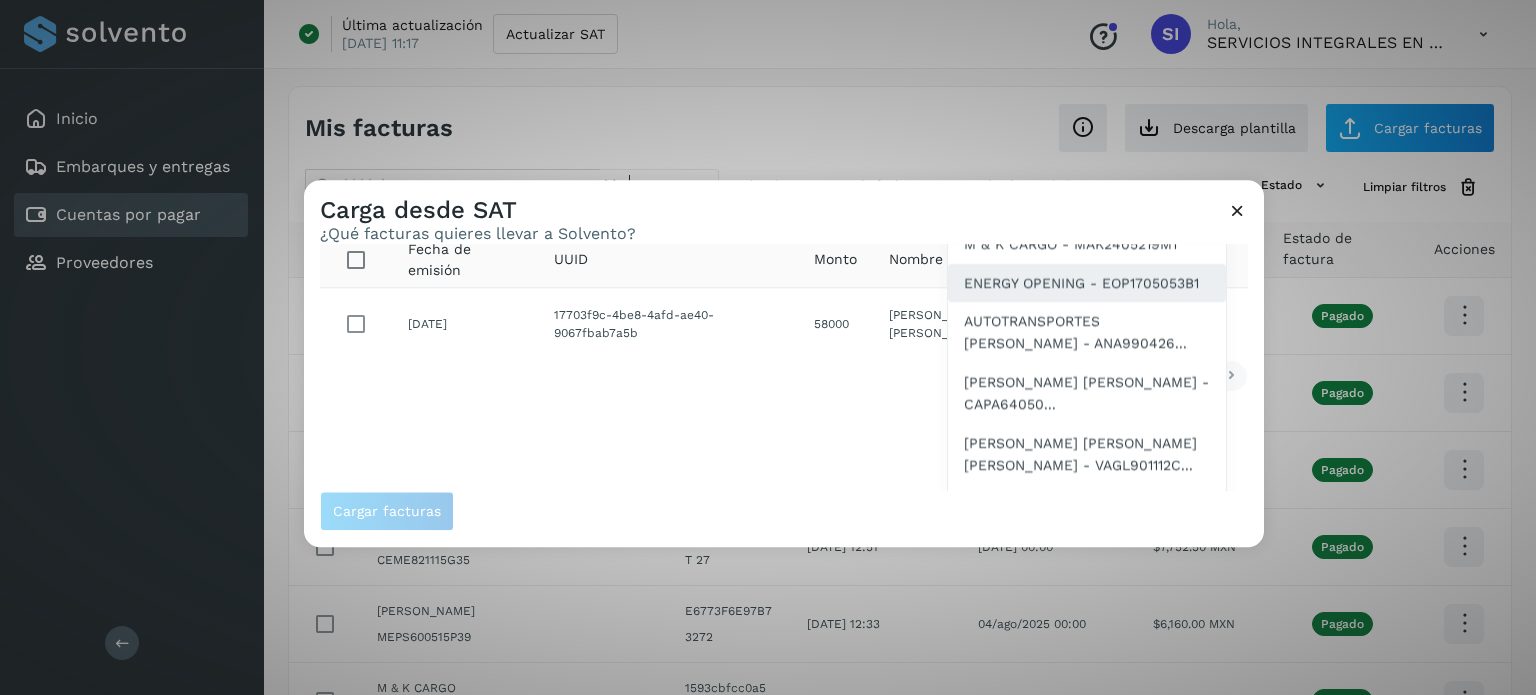 scroll, scrollTop: 300, scrollLeft: 0, axis: vertical 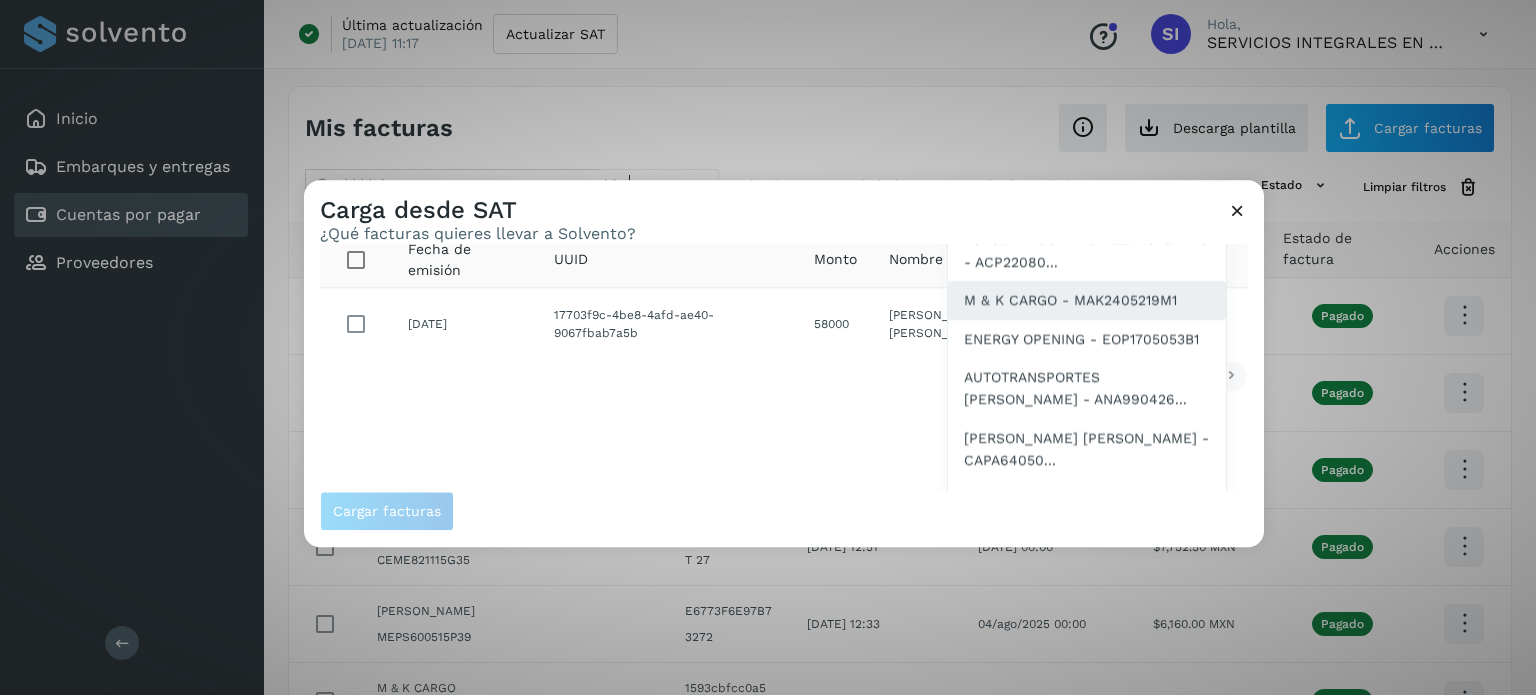 click on "M & K CARGO - MAK2405219M1" at bounding box center (1070, 301) 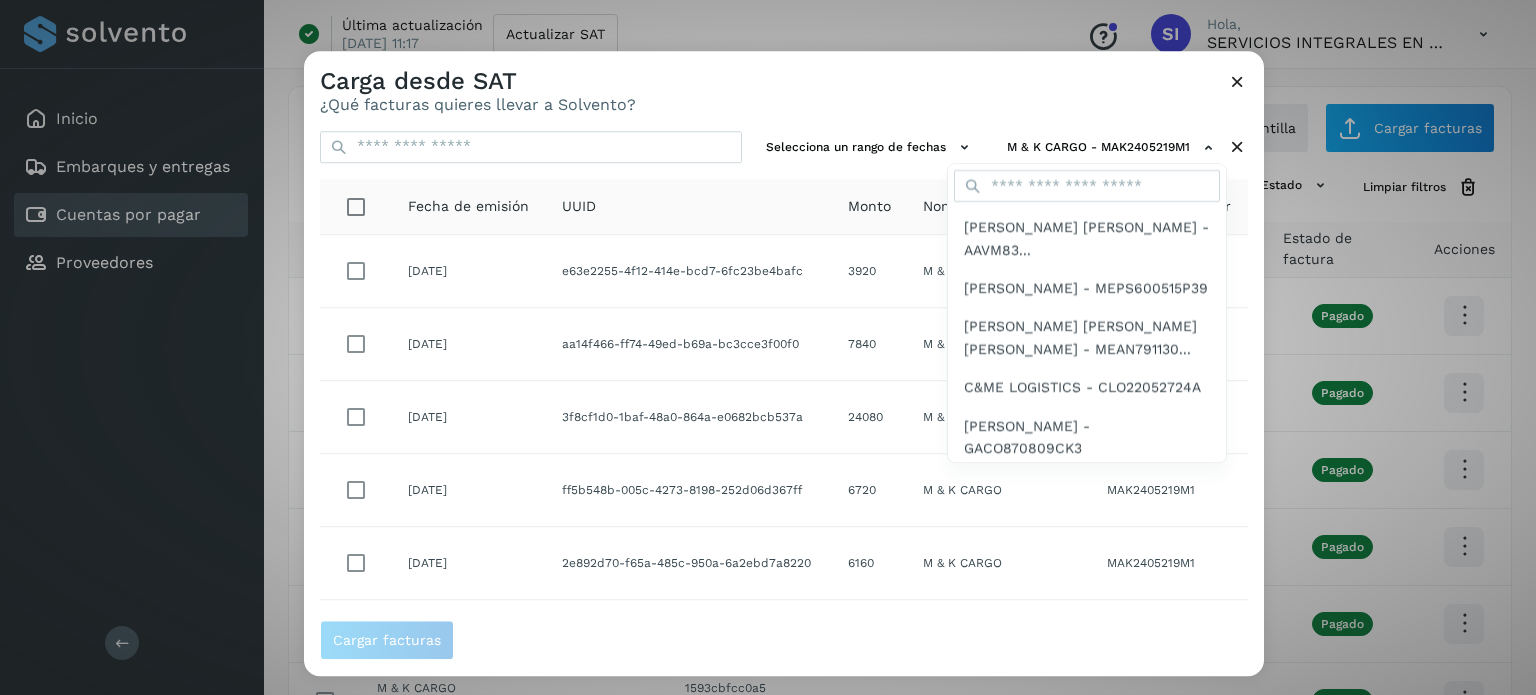 click at bounding box center [1072, 398] 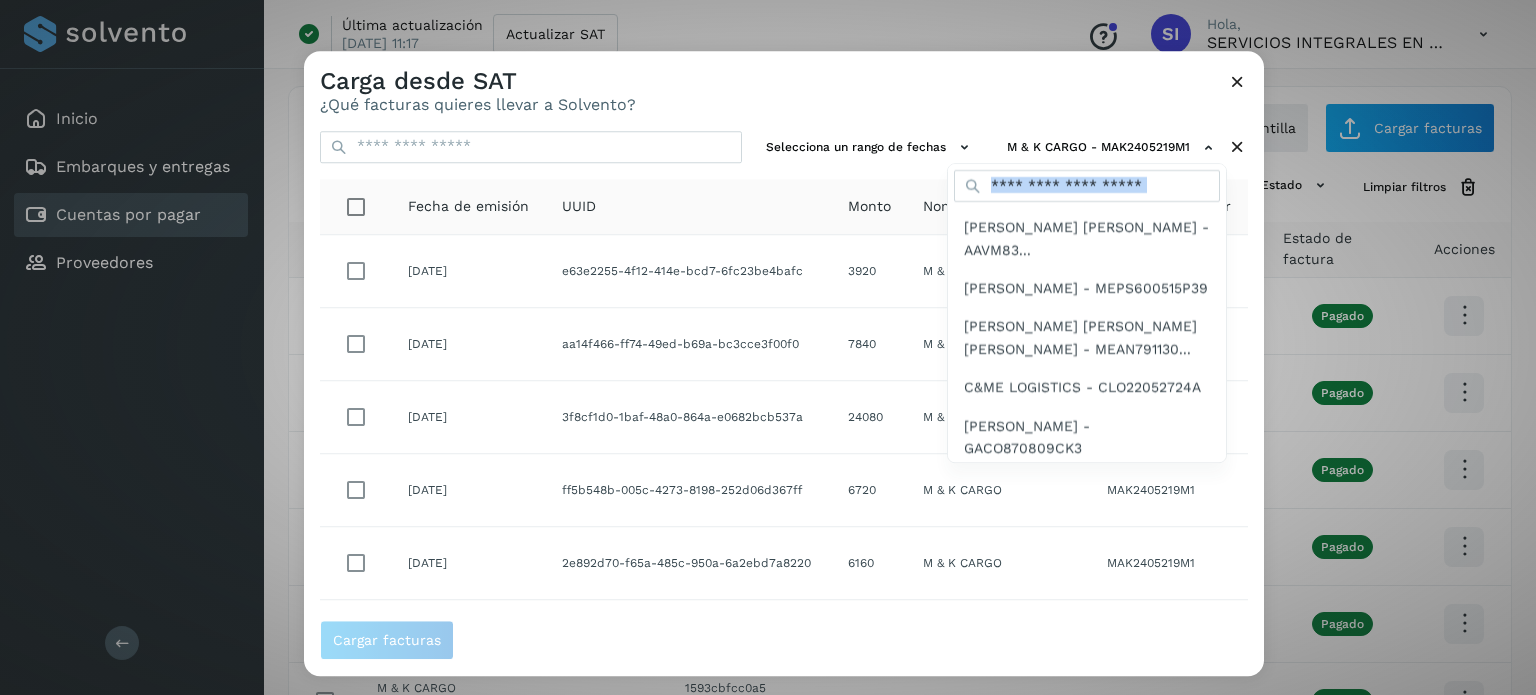 click at bounding box center (1072, 398) 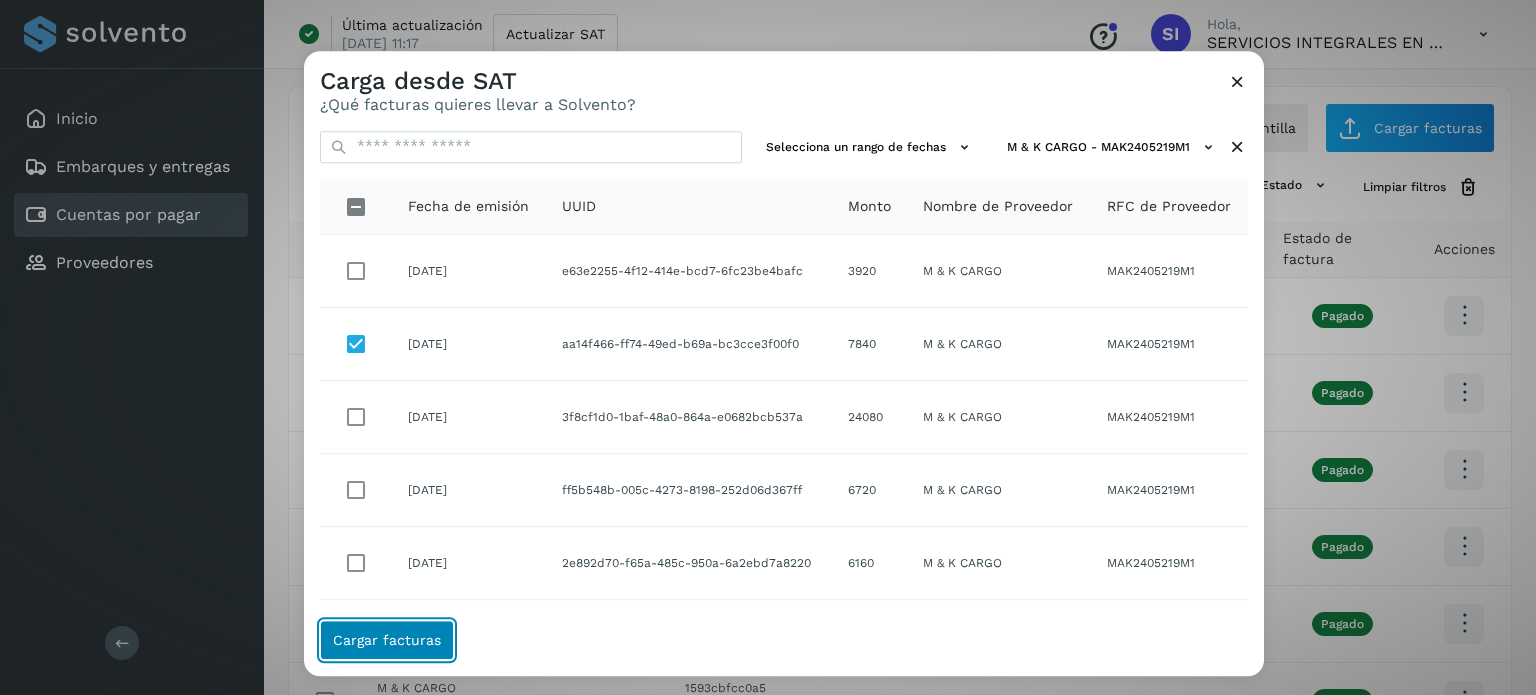 click on "Cargar facturas" 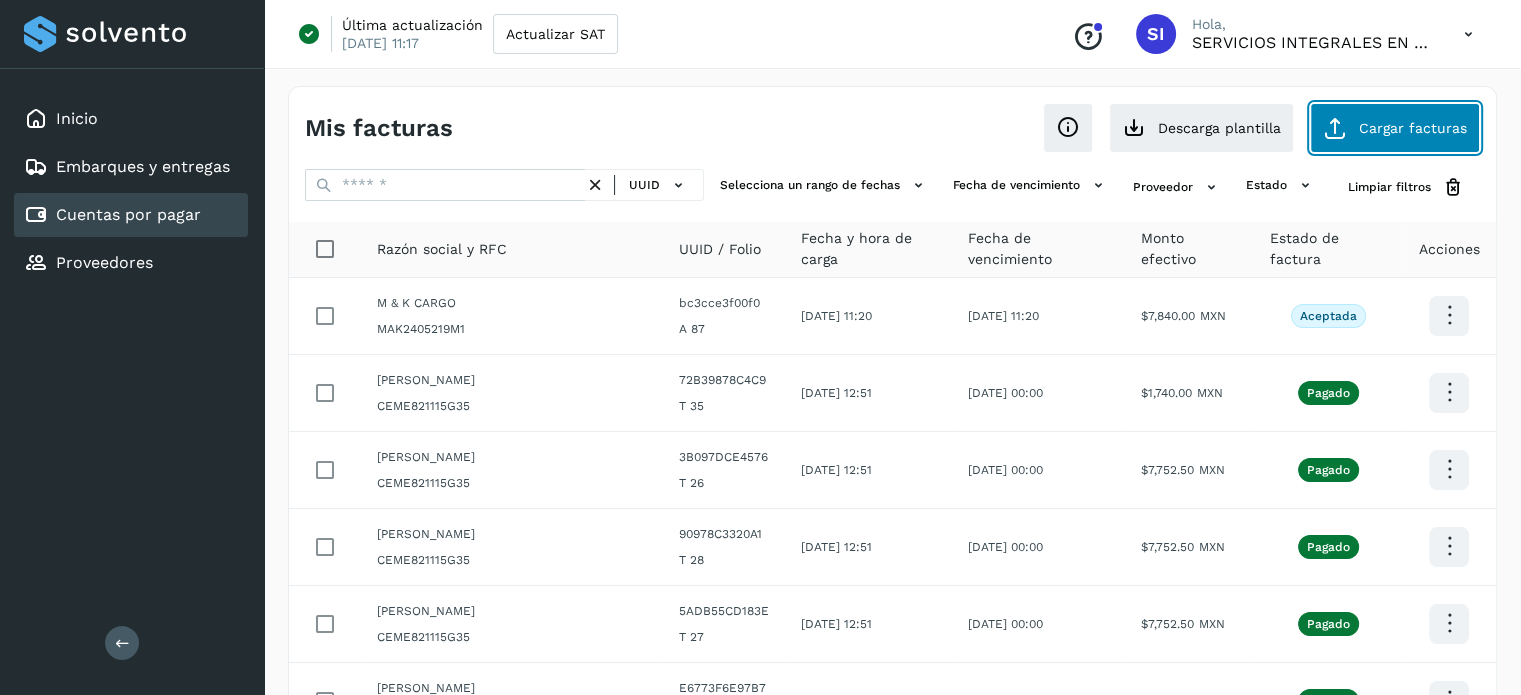 click on "Cargar facturas" 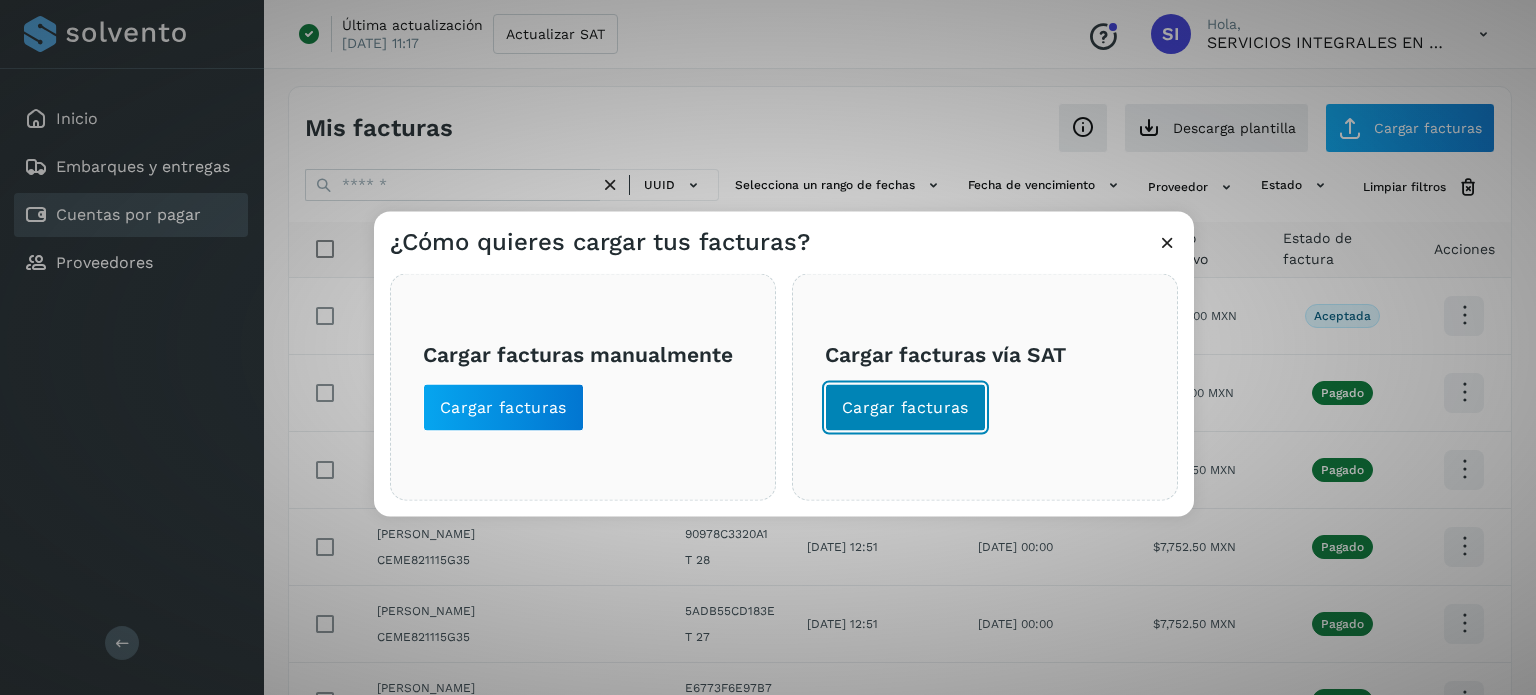 click on "Cargar facturas" 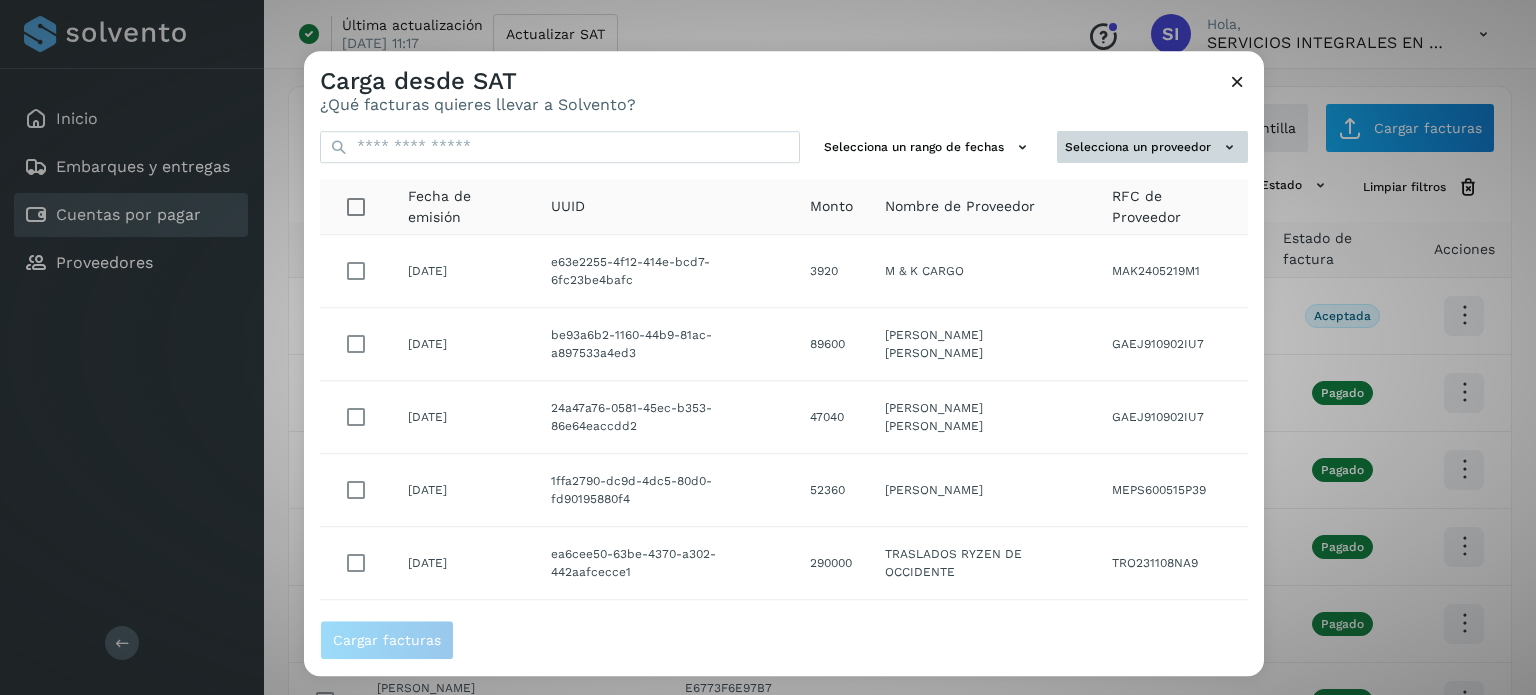 click on "Selecciona un proveedor" at bounding box center [1152, 147] 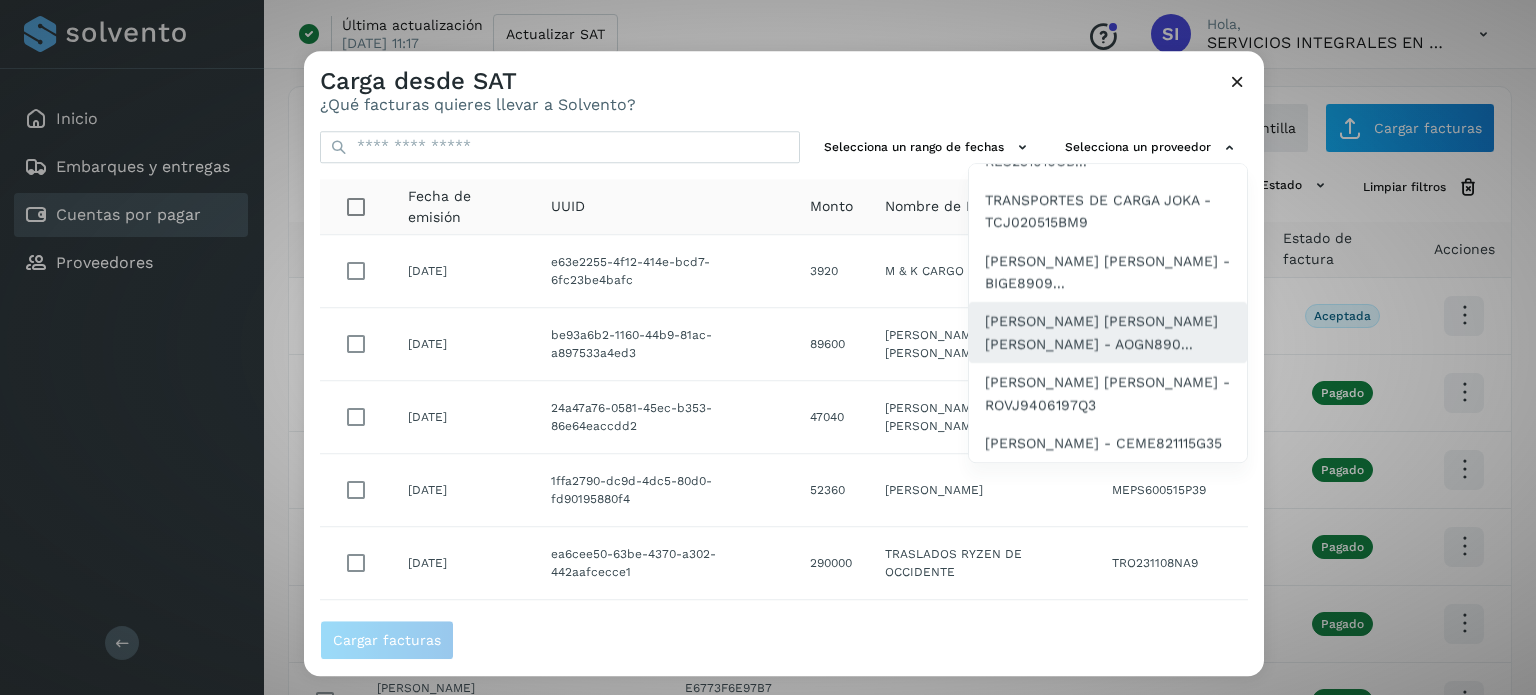 scroll, scrollTop: 1121, scrollLeft: 0, axis: vertical 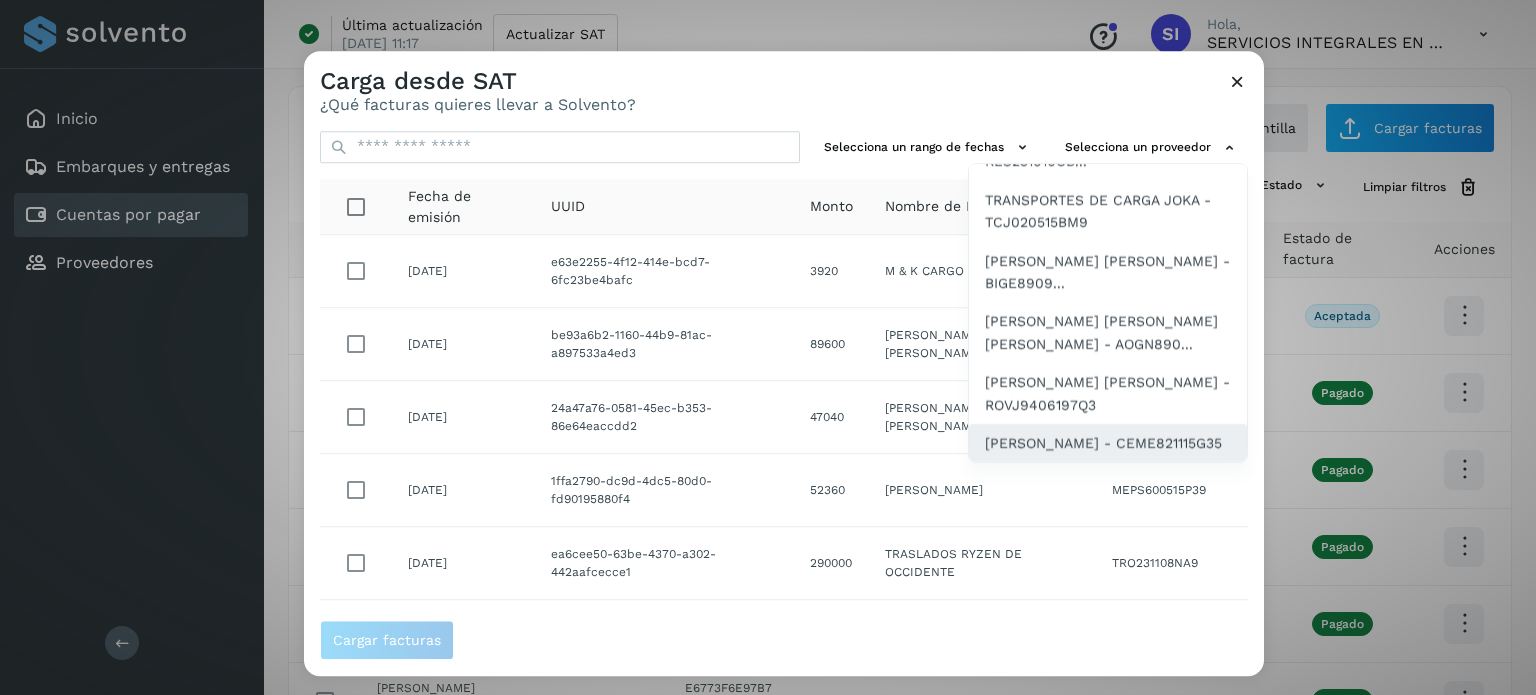 click on "[PERSON_NAME] - CEME821115G35" at bounding box center (1103, 443) 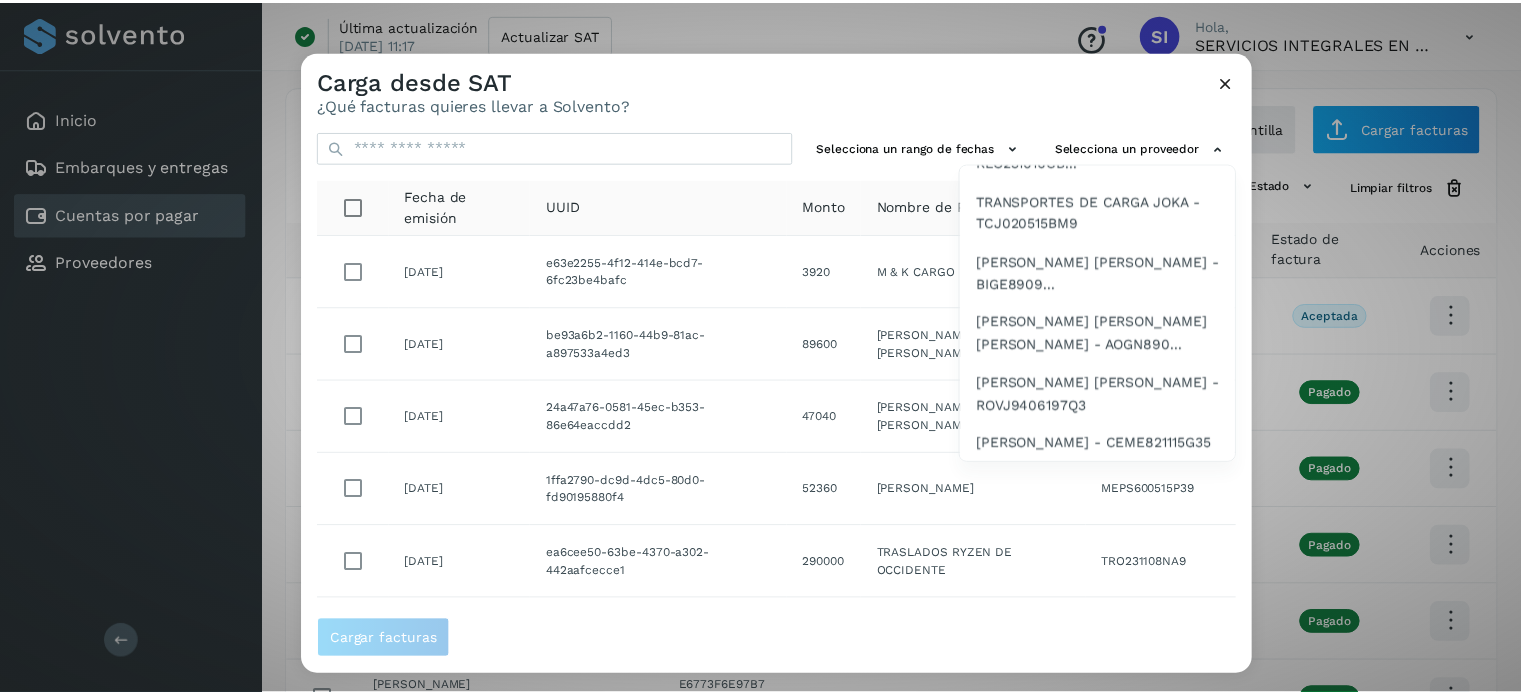 scroll, scrollTop: 0, scrollLeft: 0, axis: both 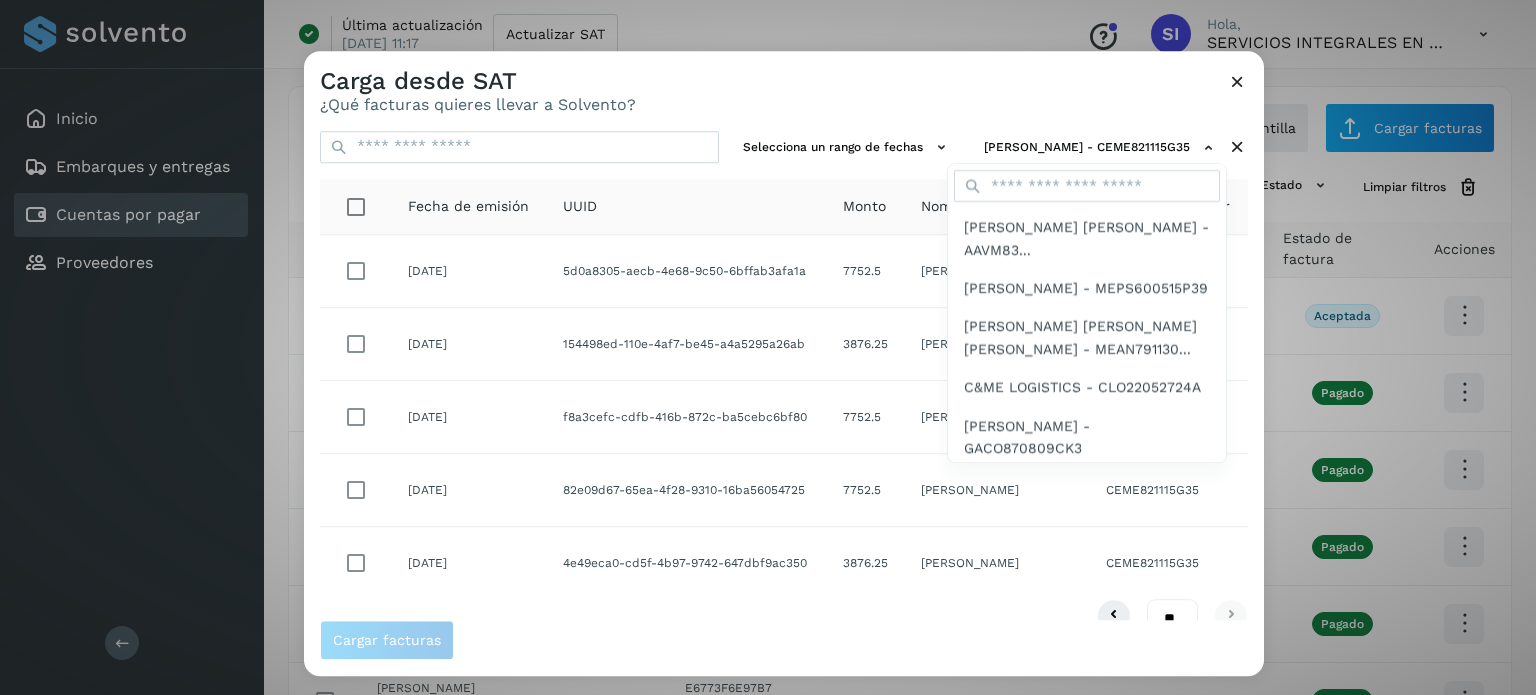 click at bounding box center [1072, 398] 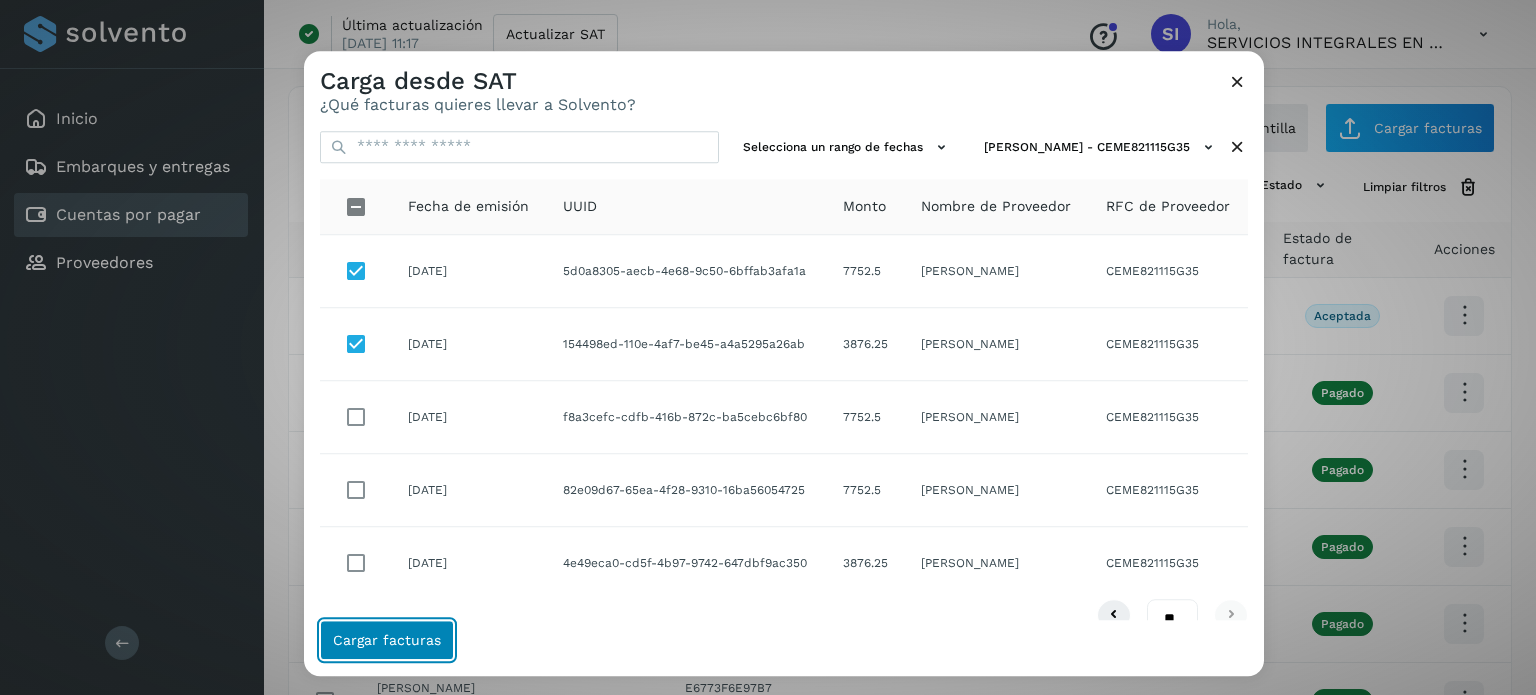 click on "Cargar facturas" 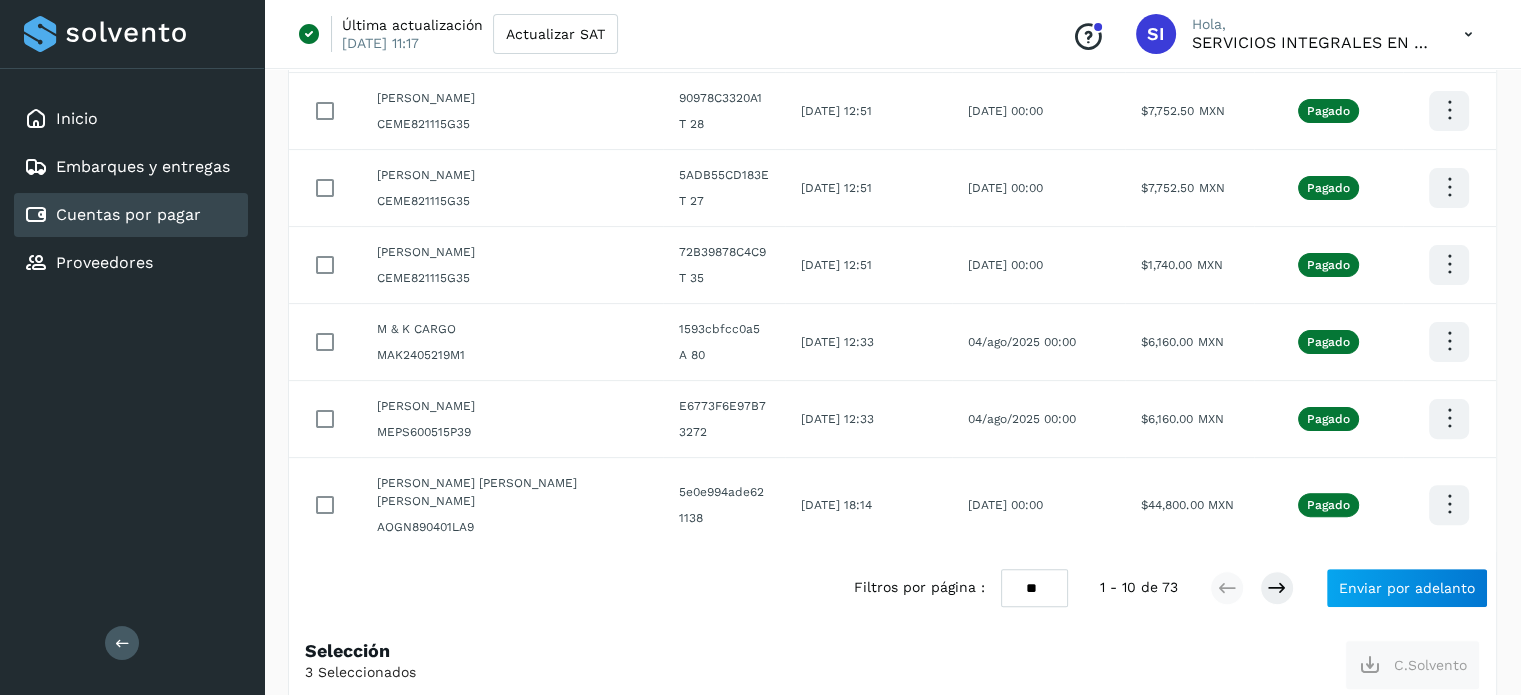 scroll, scrollTop: 527, scrollLeft: 0, axis: vertical 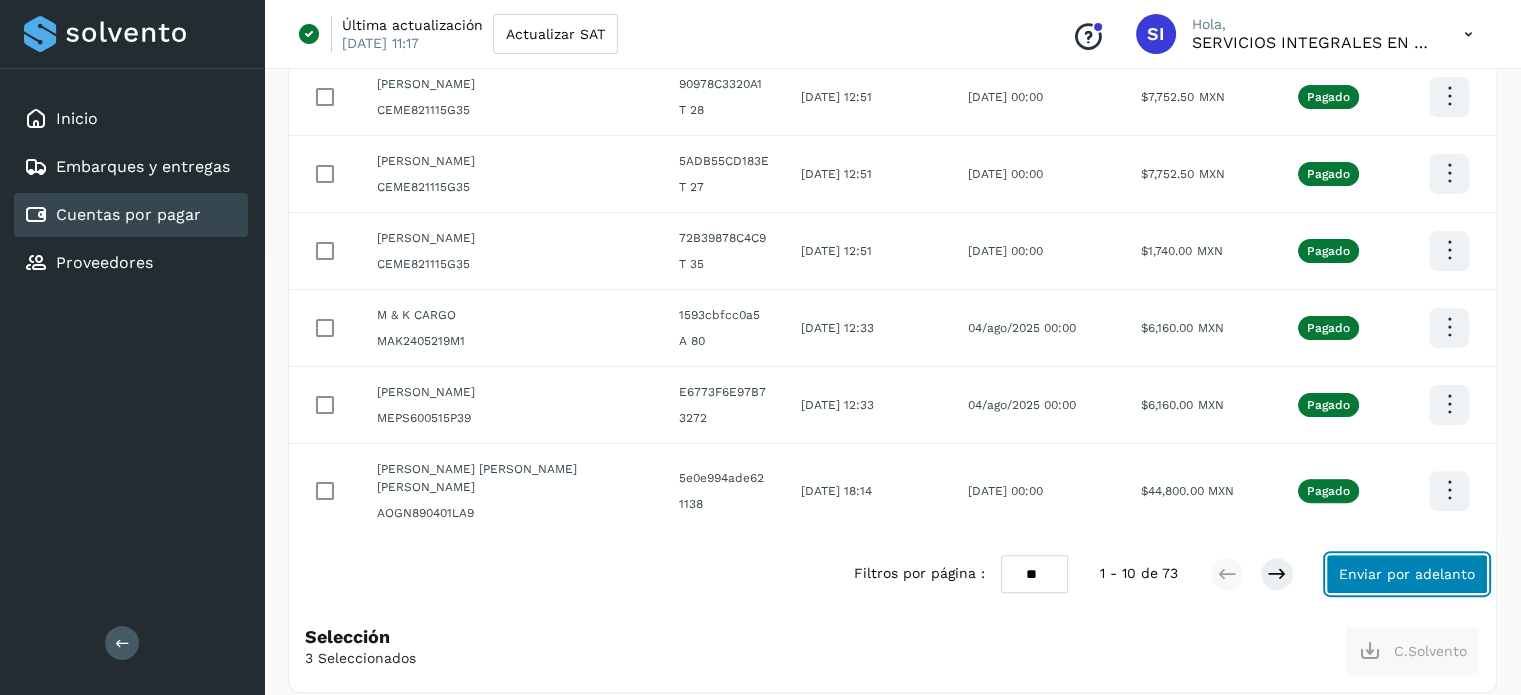 click on "Enviar por adelanto" 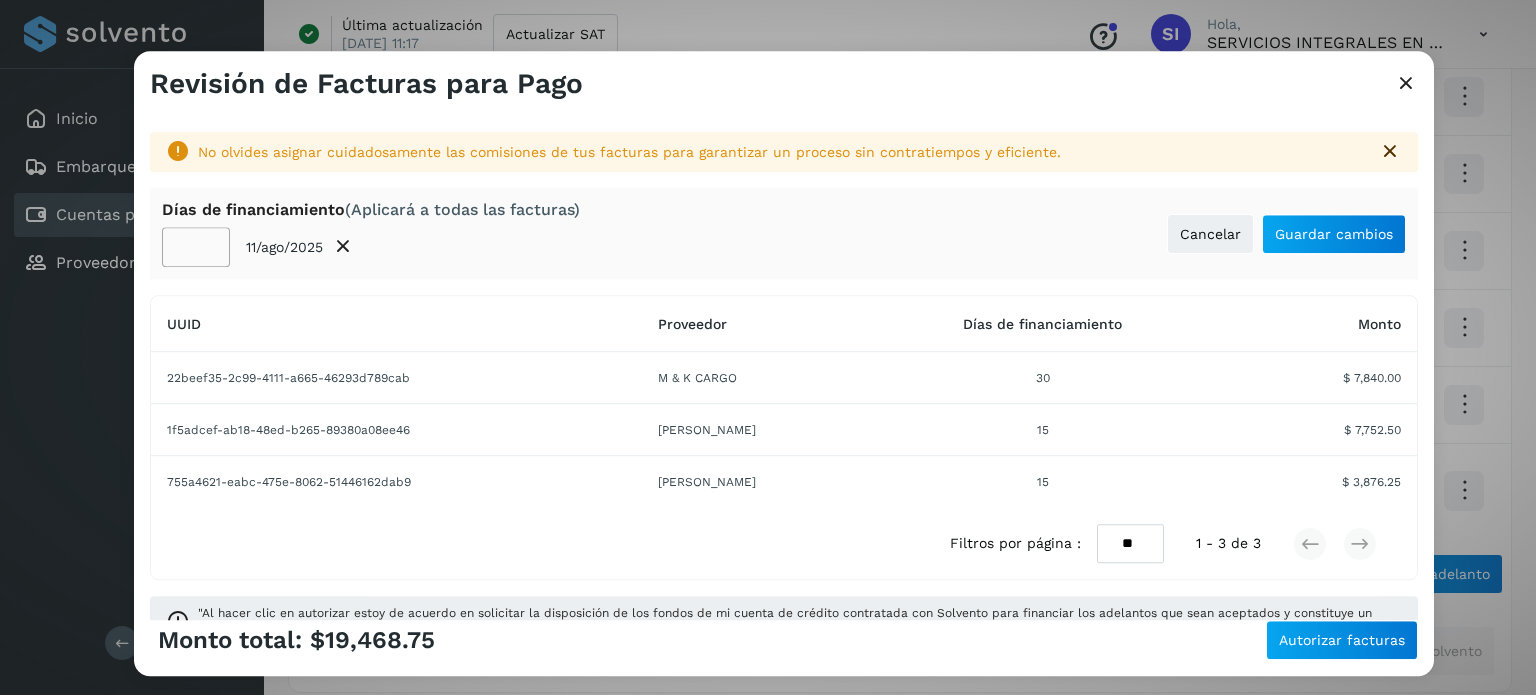 click on "30" 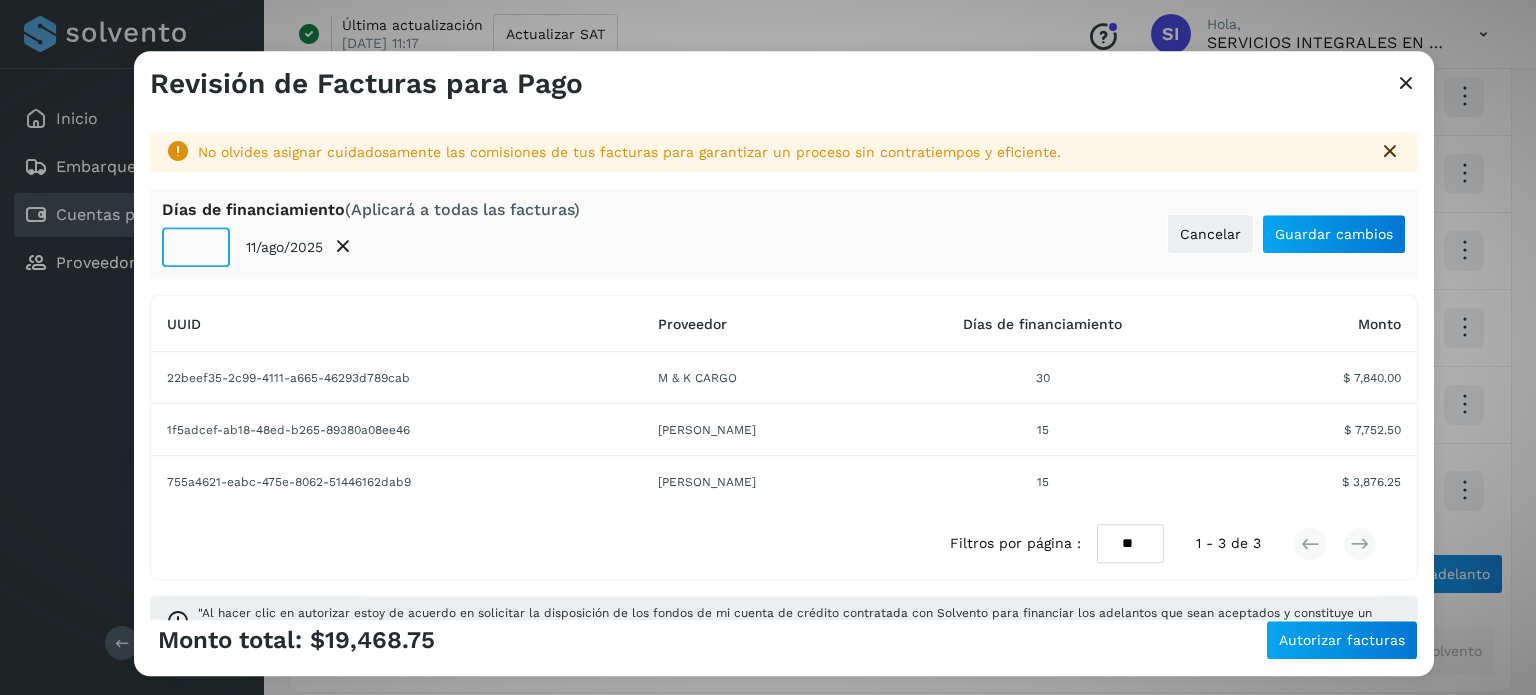 drag, startPoint x: 194, startPoint y: 247, endPoint x: 164, endPoint y: 248, distance: 30.016663 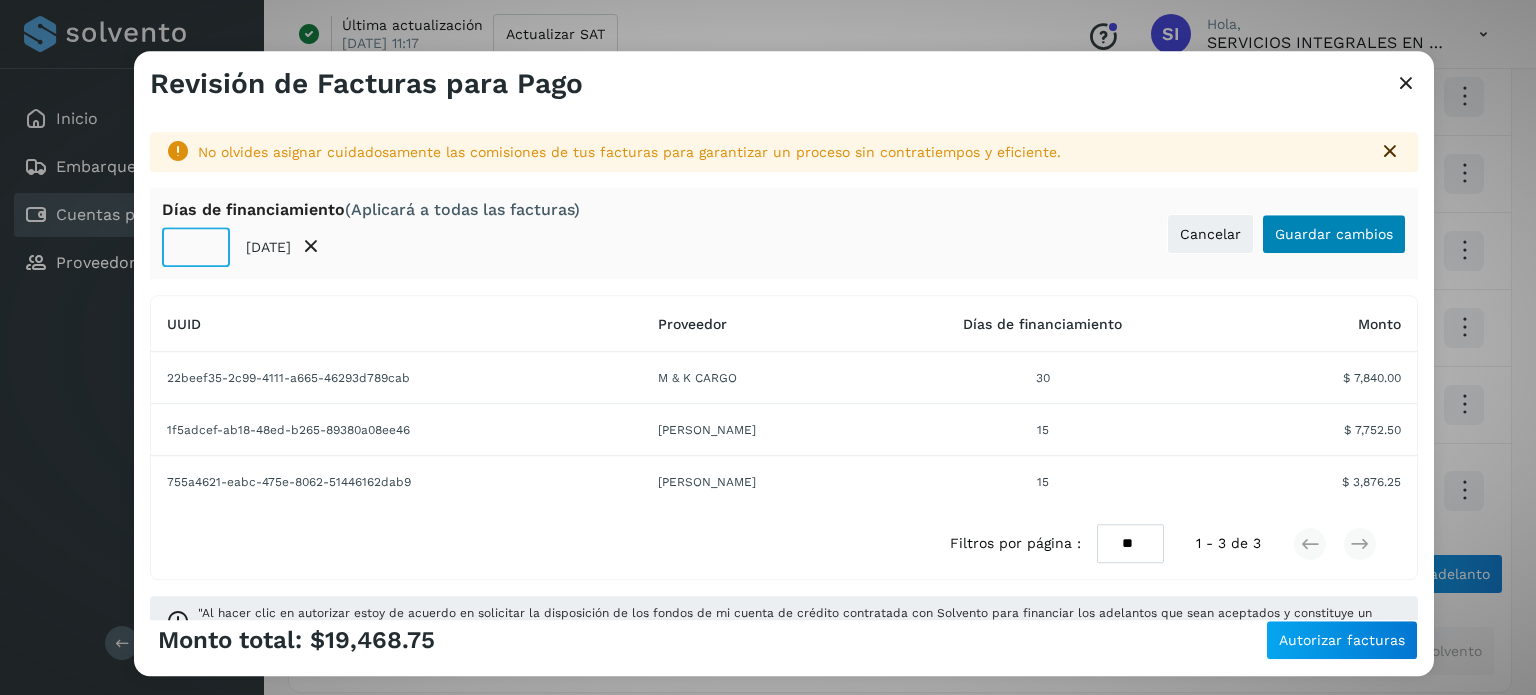 type on "**" 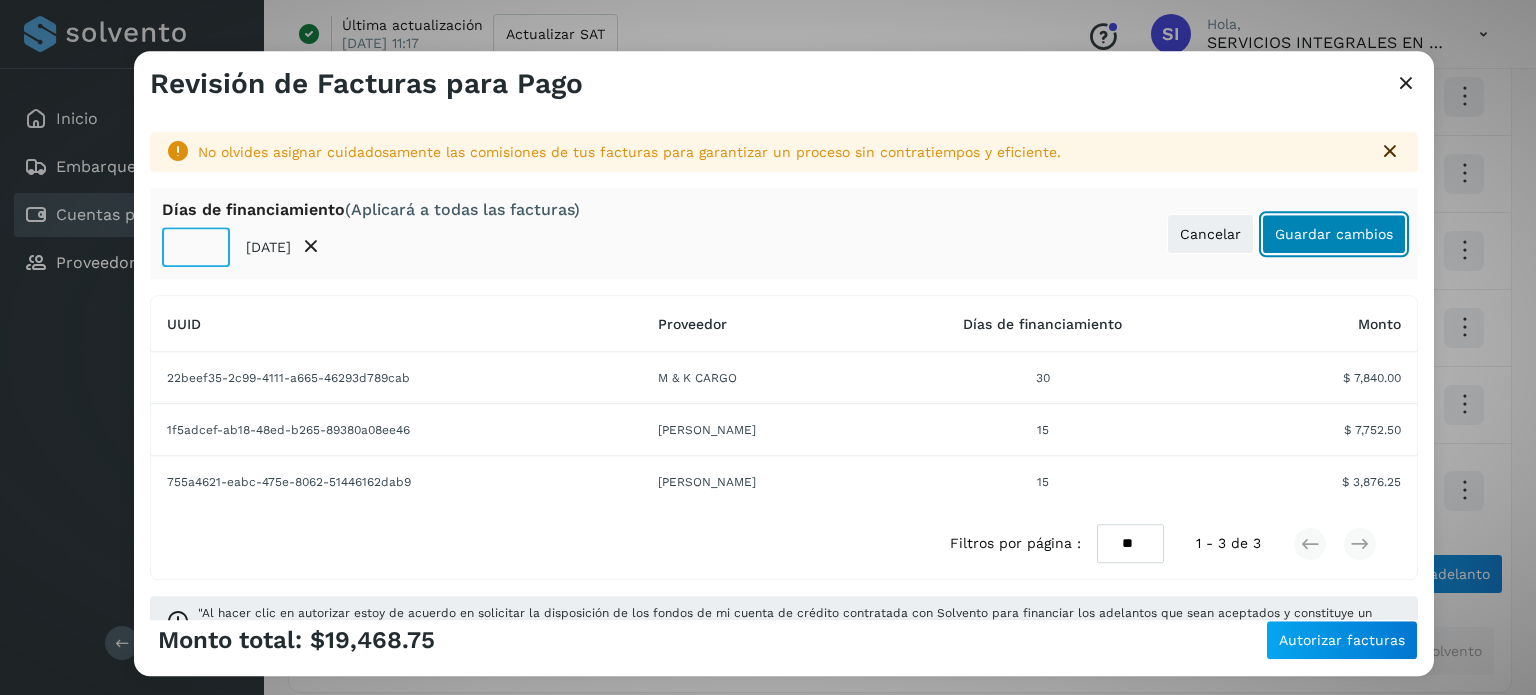 click on "Guardar cambios" 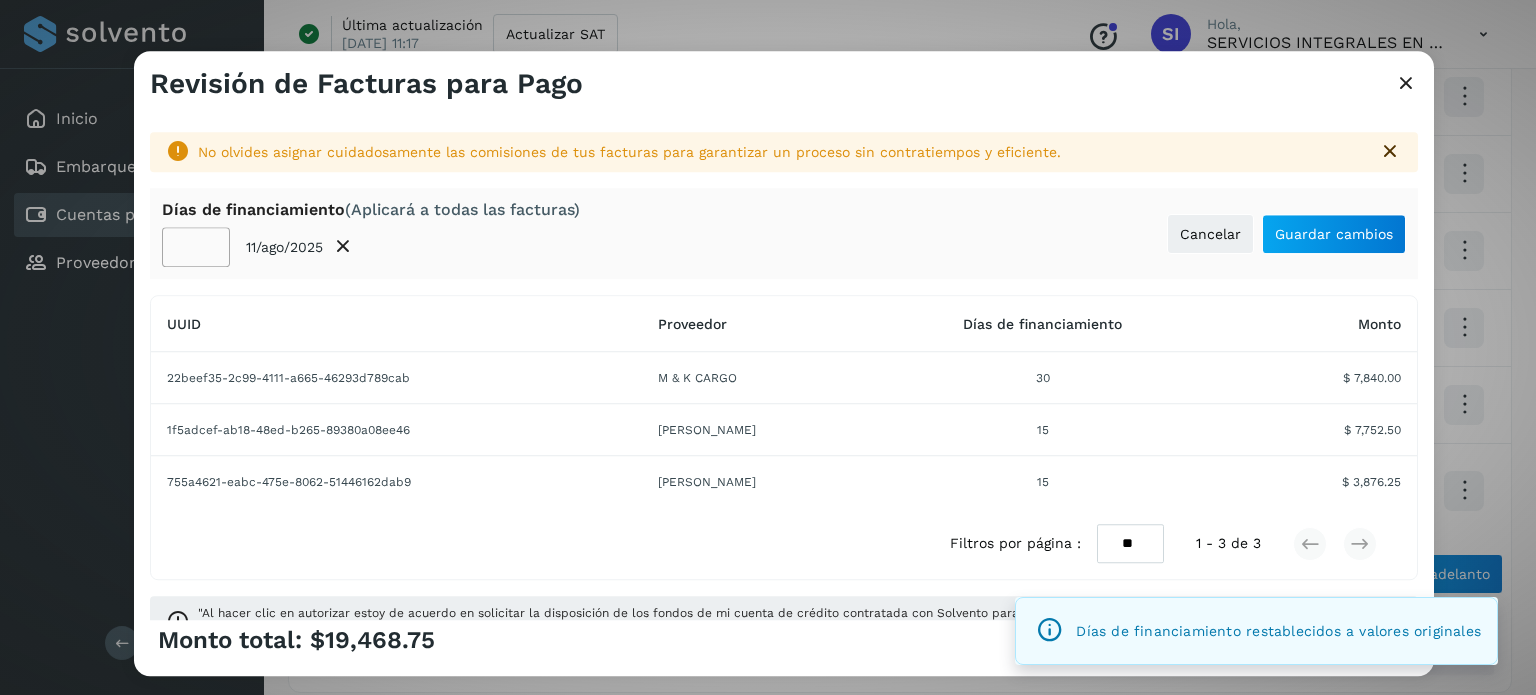 drag, startPoint x: 196, startPoint y: 247, endPoint x: 144, endPoint y: 249, distance: 52.03845 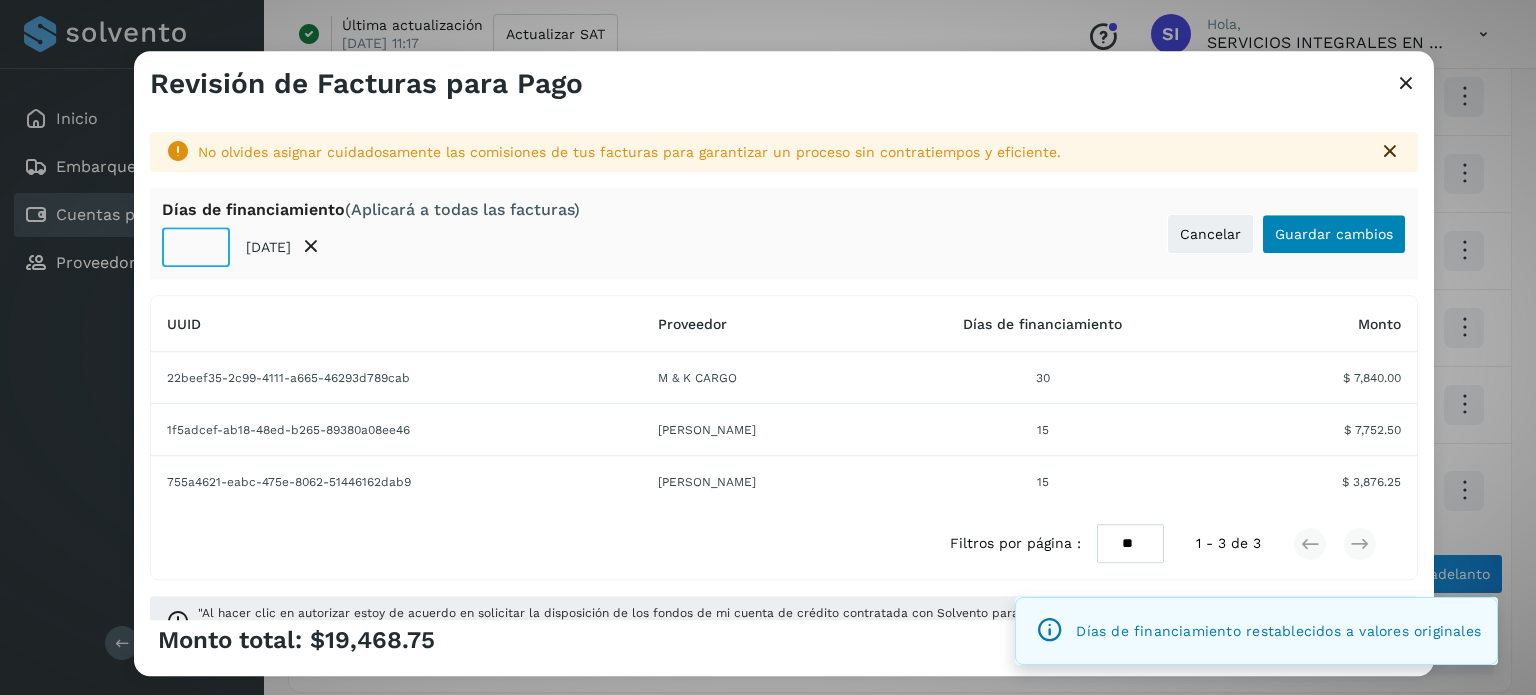 type on "**" 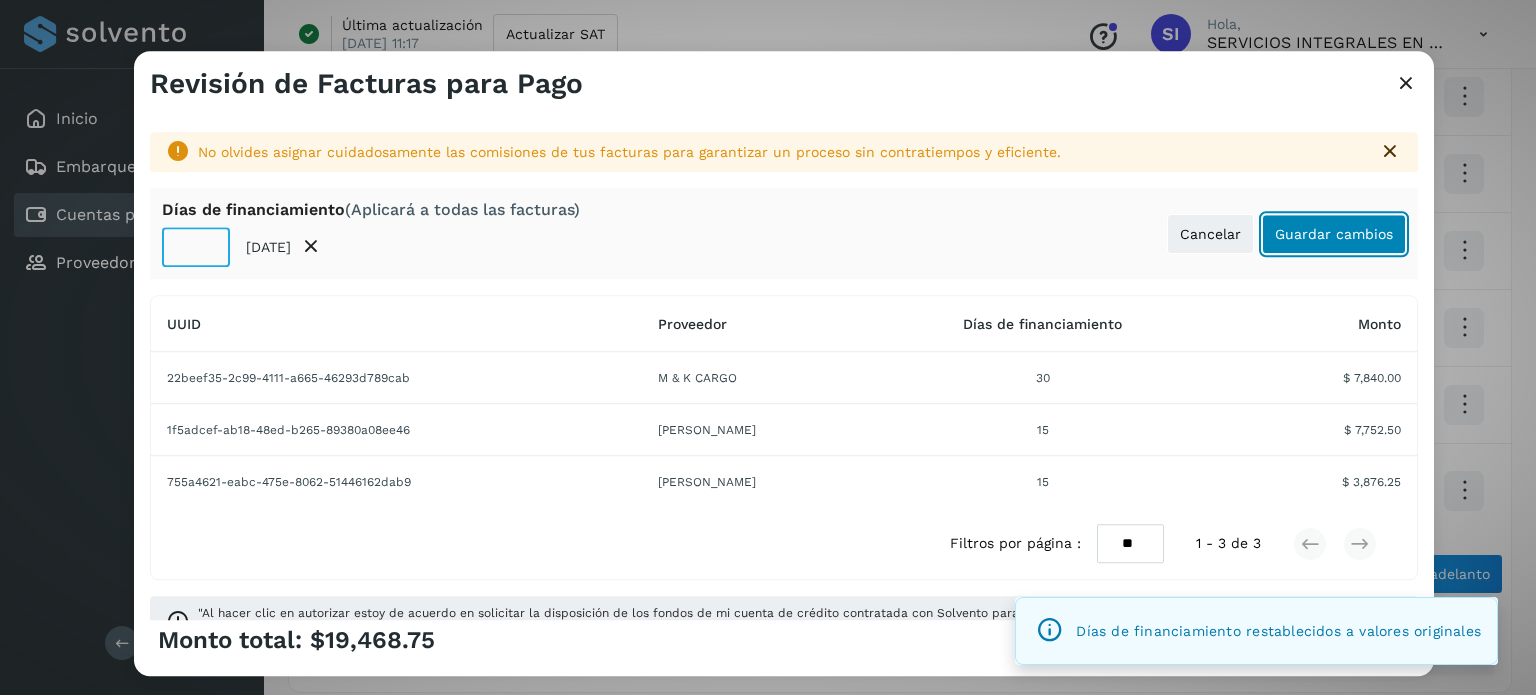 click on "Guardar cambios" 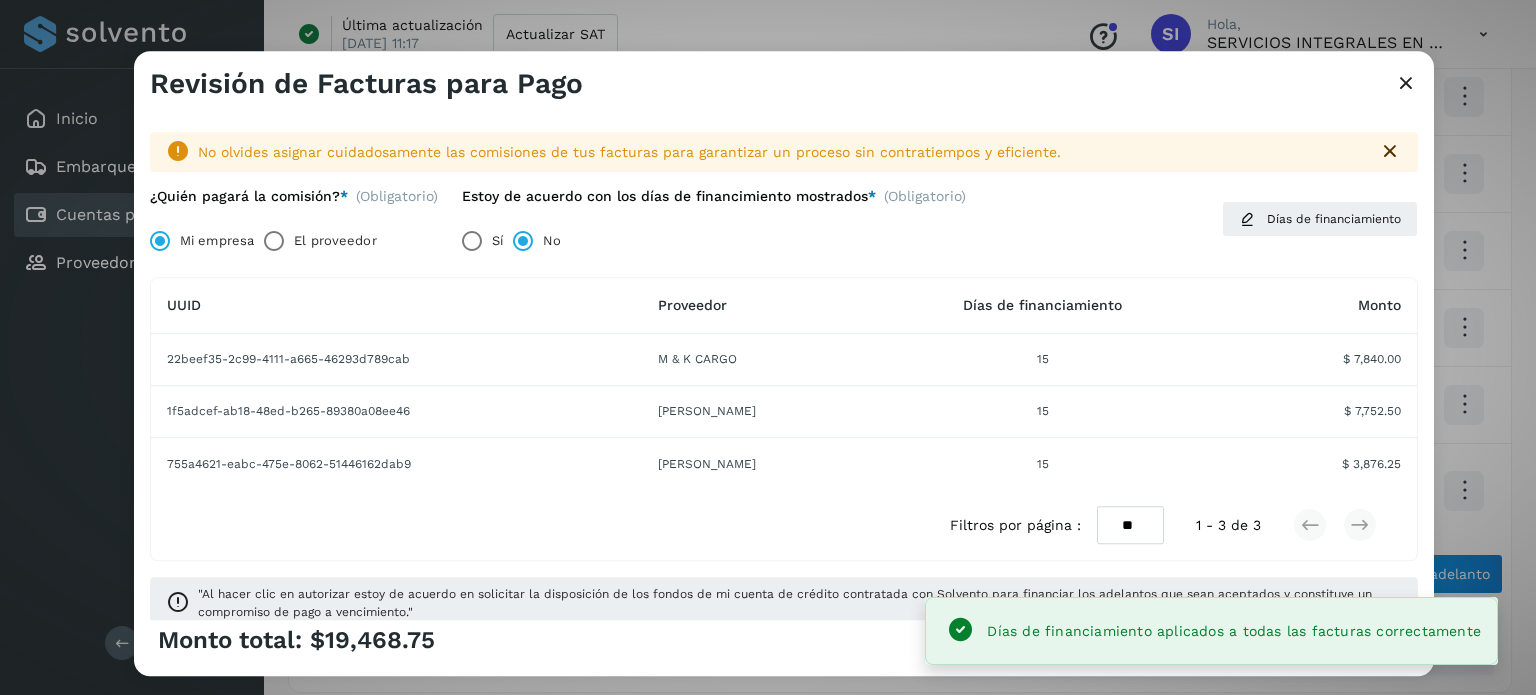 click on "UUID Proveedor [PERSON_NAME] de financiamiento Monto 22beef35-2c99-4111-a665-46293d789cab M & K CARGO 15  $ 7,840.00 1f5adcef-ab18-48ed-b265-89380a08ee46 [PERSON_NAME] 15  $ 7,752.50 755a4621-eabc-475e-8062-51446162dab9 [PERSON_NAME] 15  $ 3,876.25 Filtros por página : ** ** ** 1 - 3 de 3" 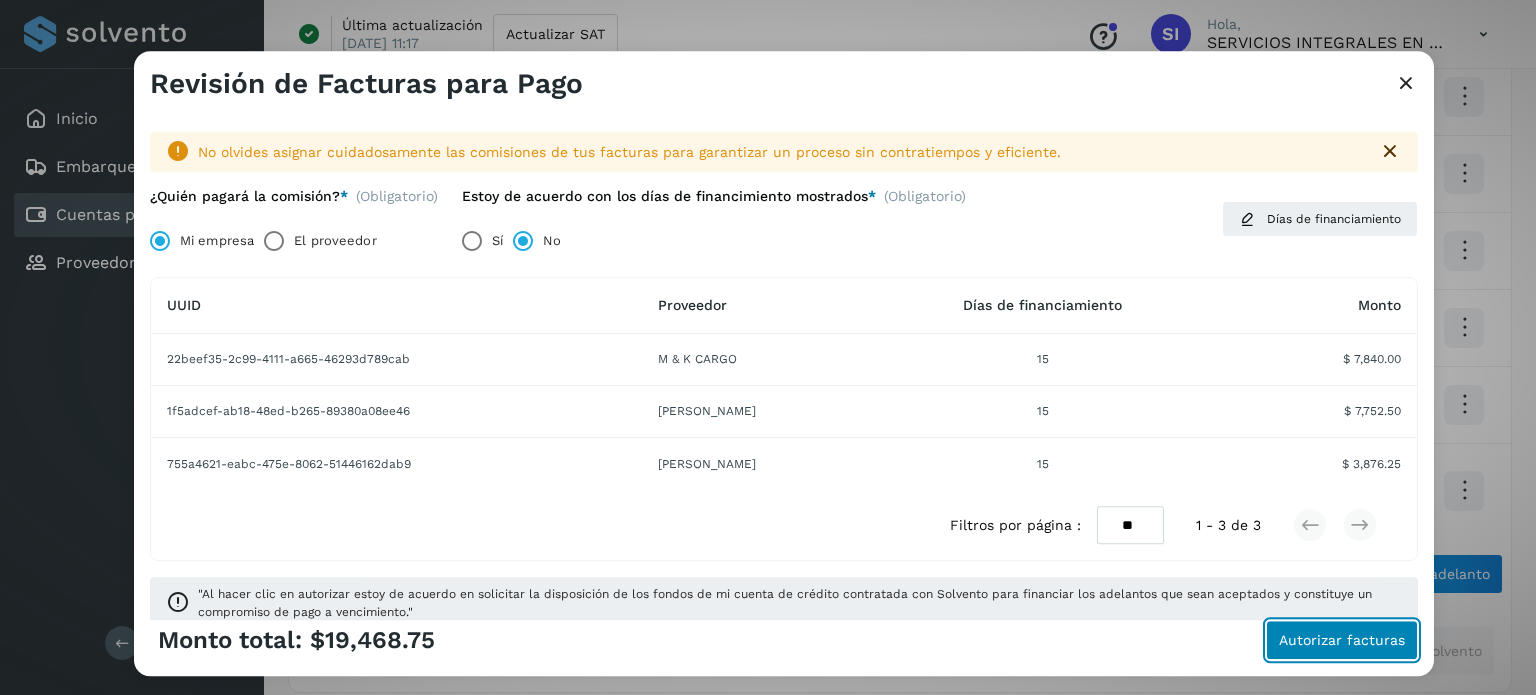 click on "Autorizar facturas" 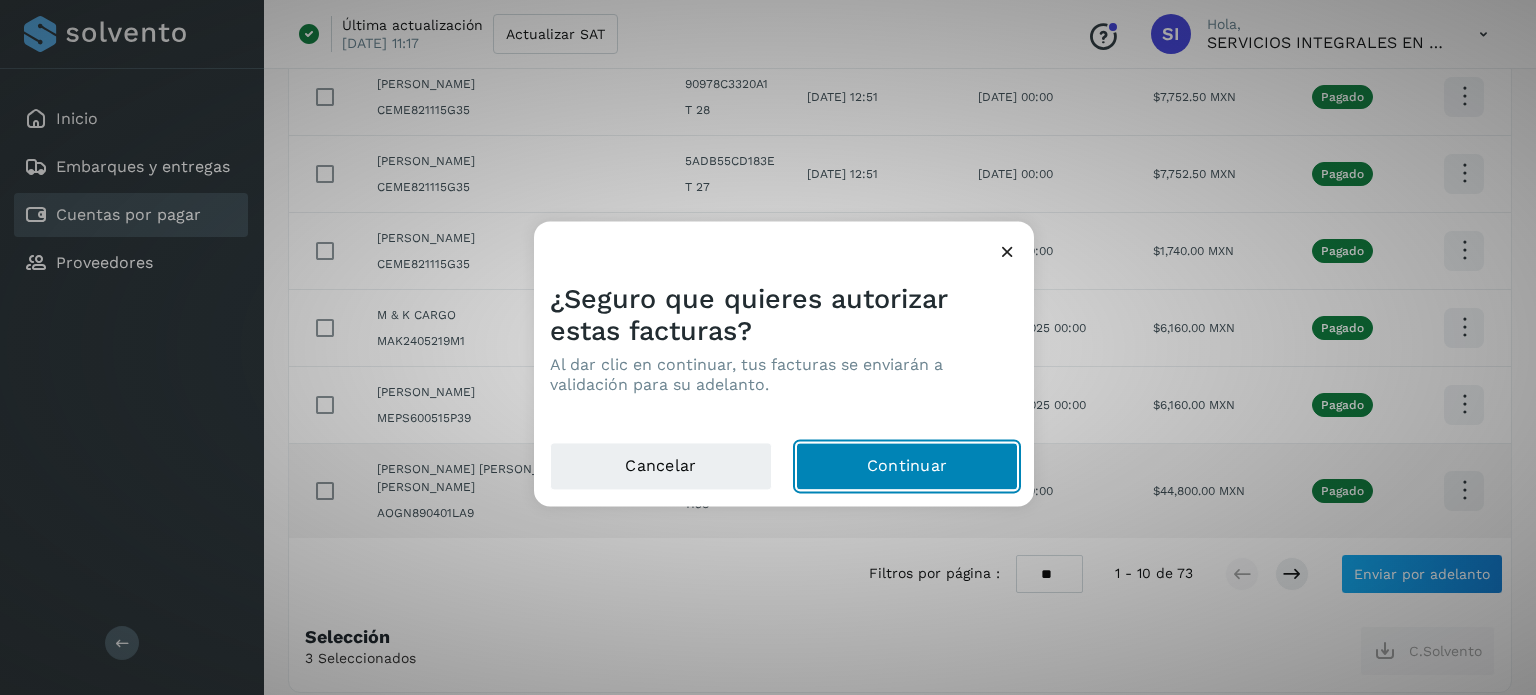 click on "Continuar" 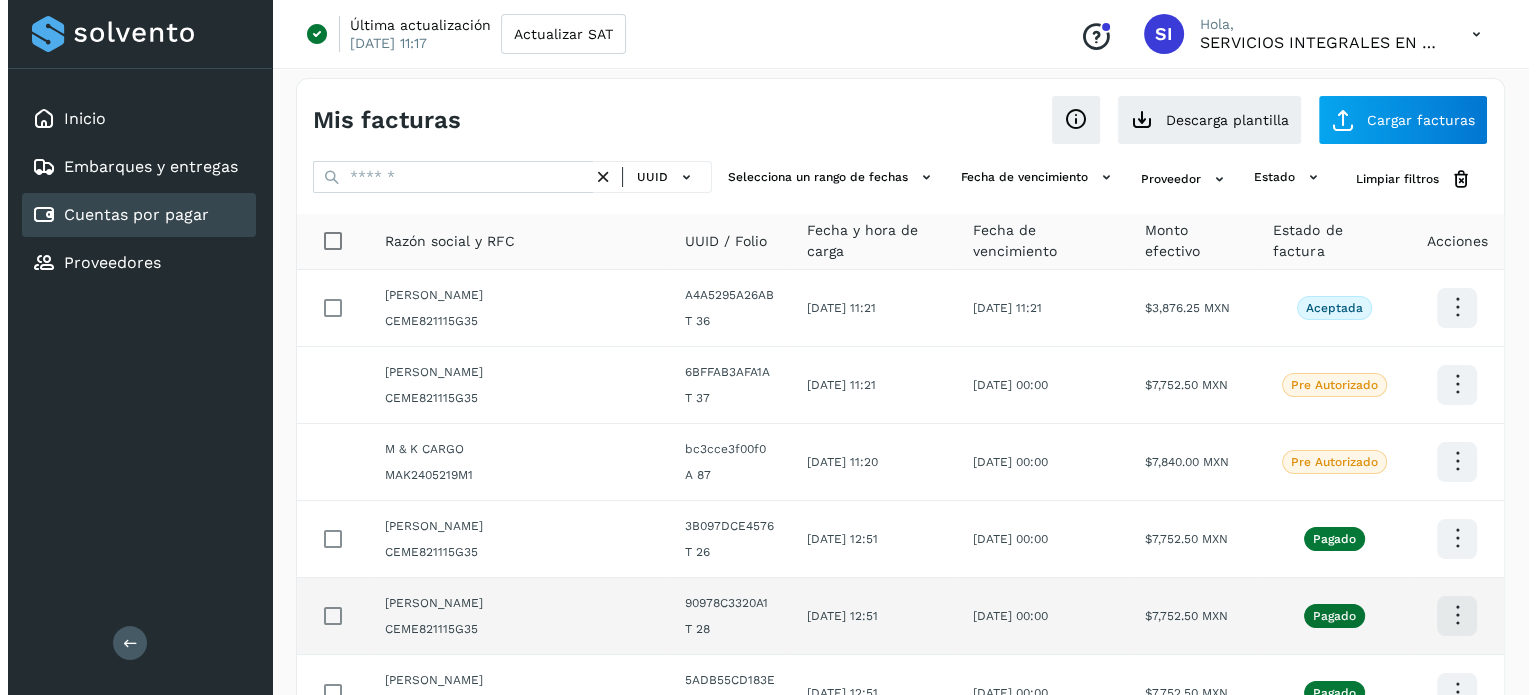scroll, scrollTop: 0, scrollLeft: 0, axis: both 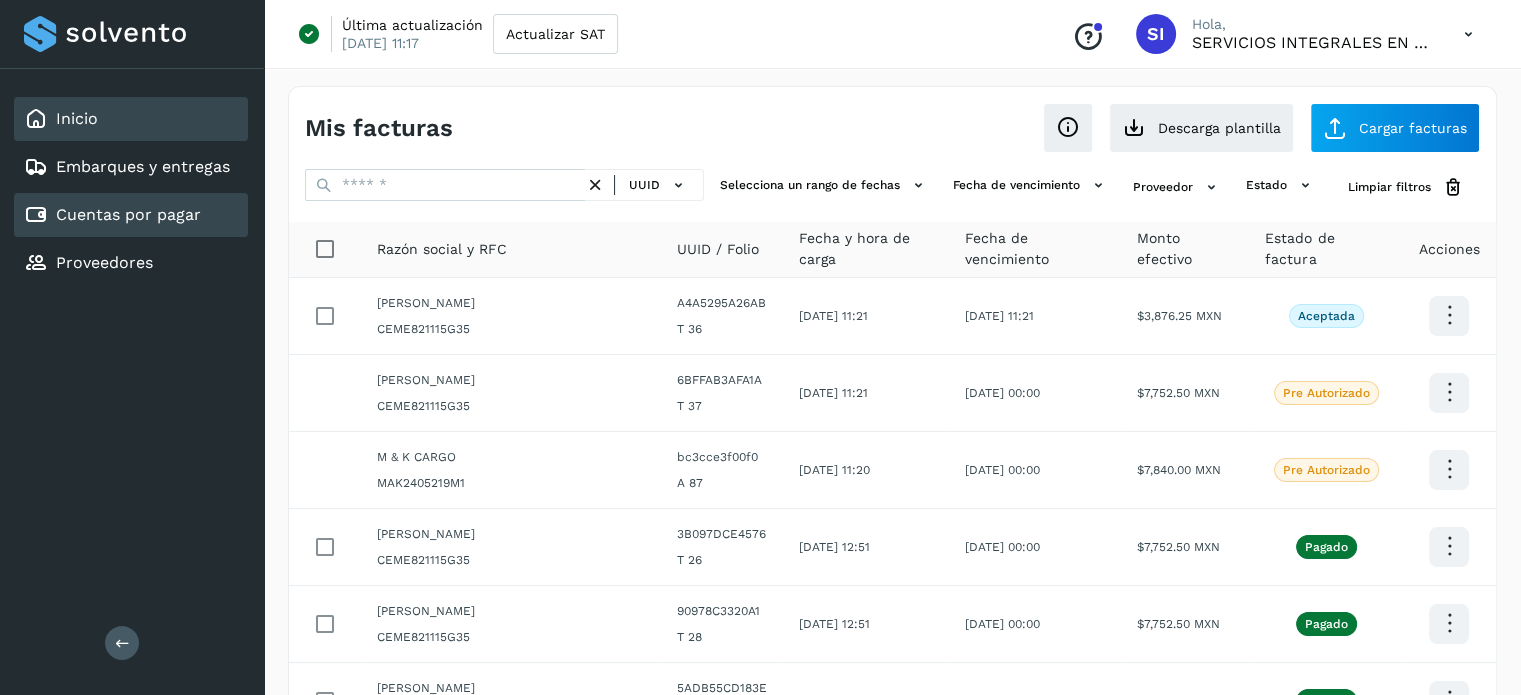click on "Inicio" at bounding box center [77, 118] 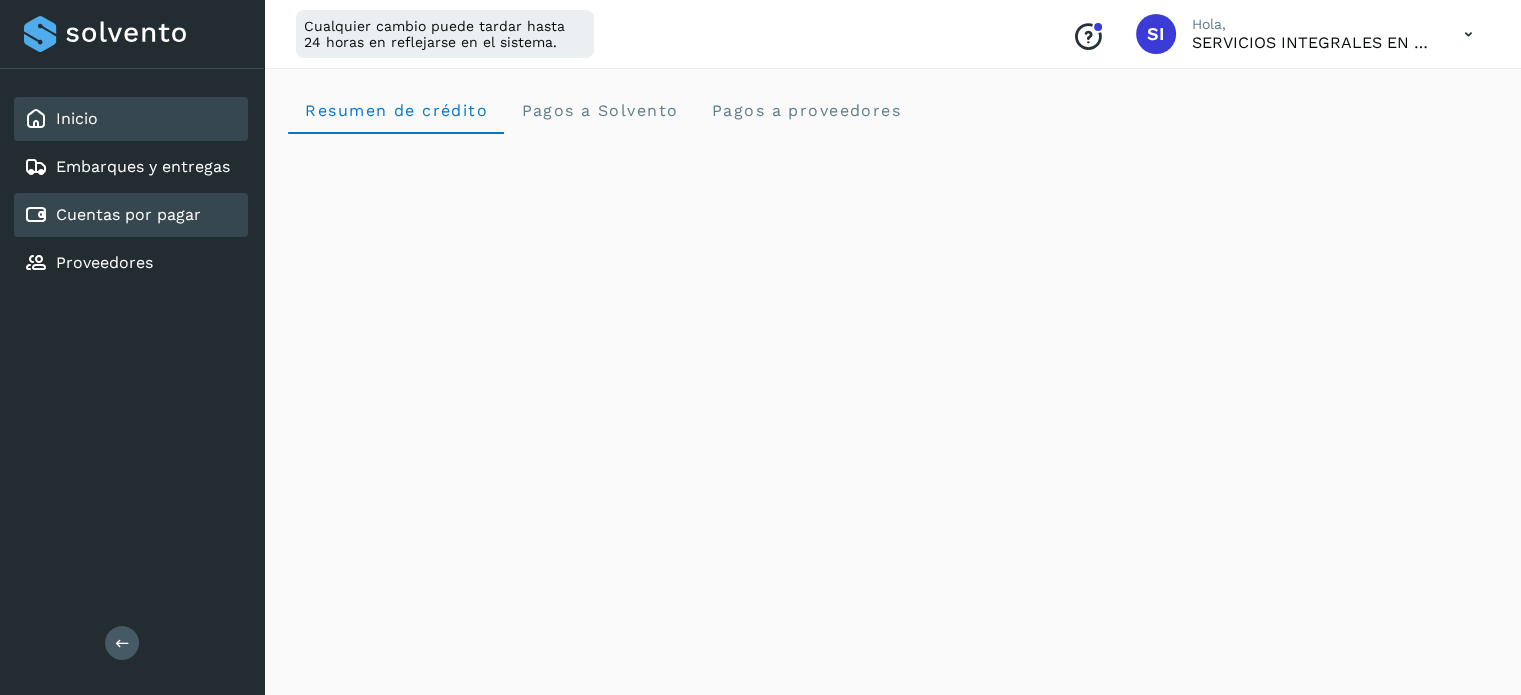 click on "Cuentas por pagar" at bounding box center (128, 214) 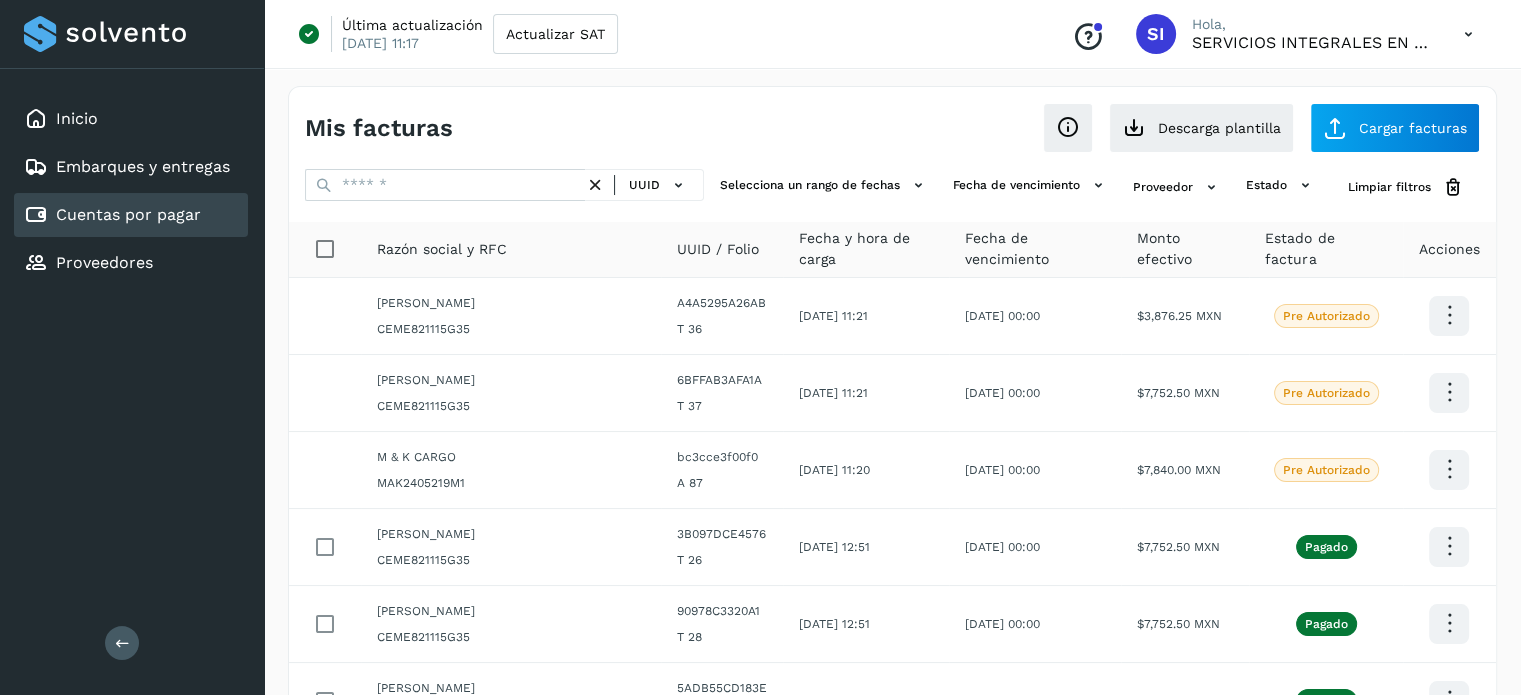 click at bounding box center [1468, 34] 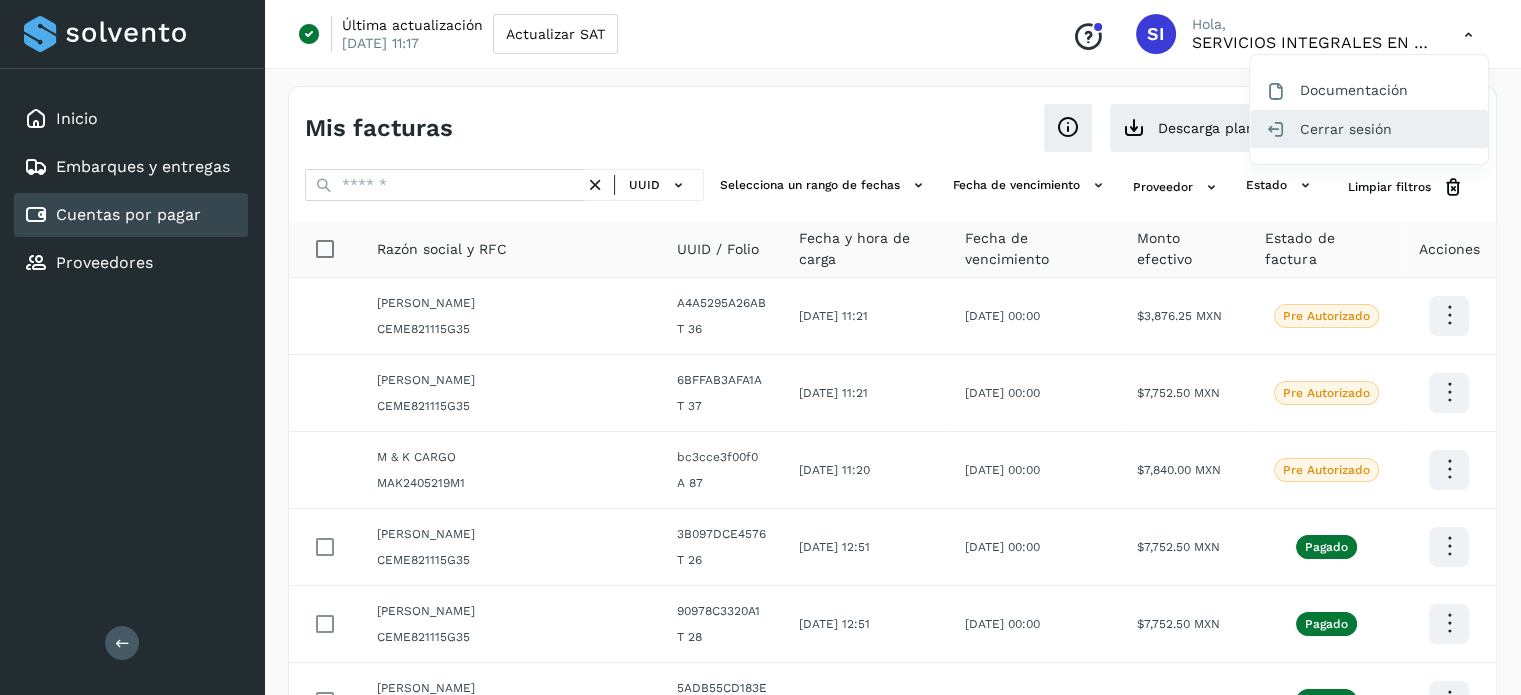 click on "Cerrar sesión" 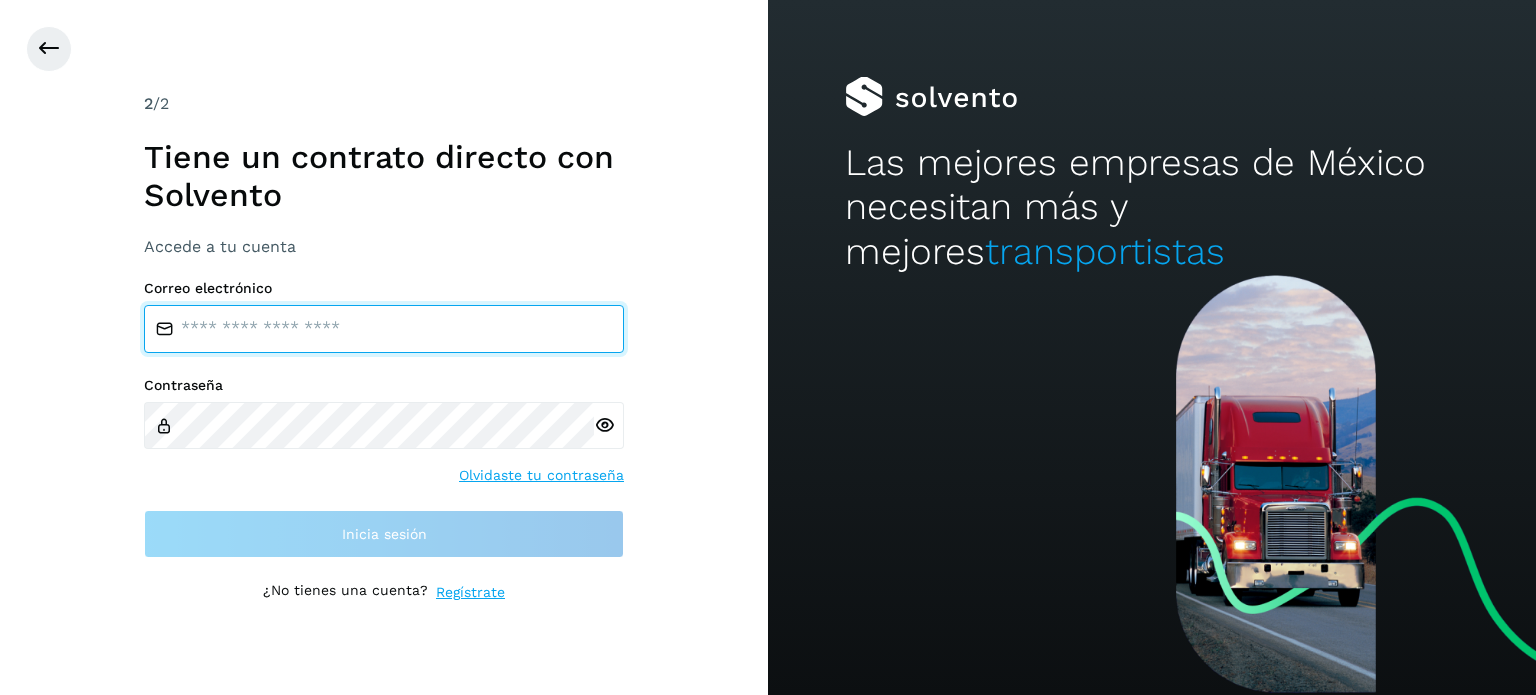 type on "**********" 